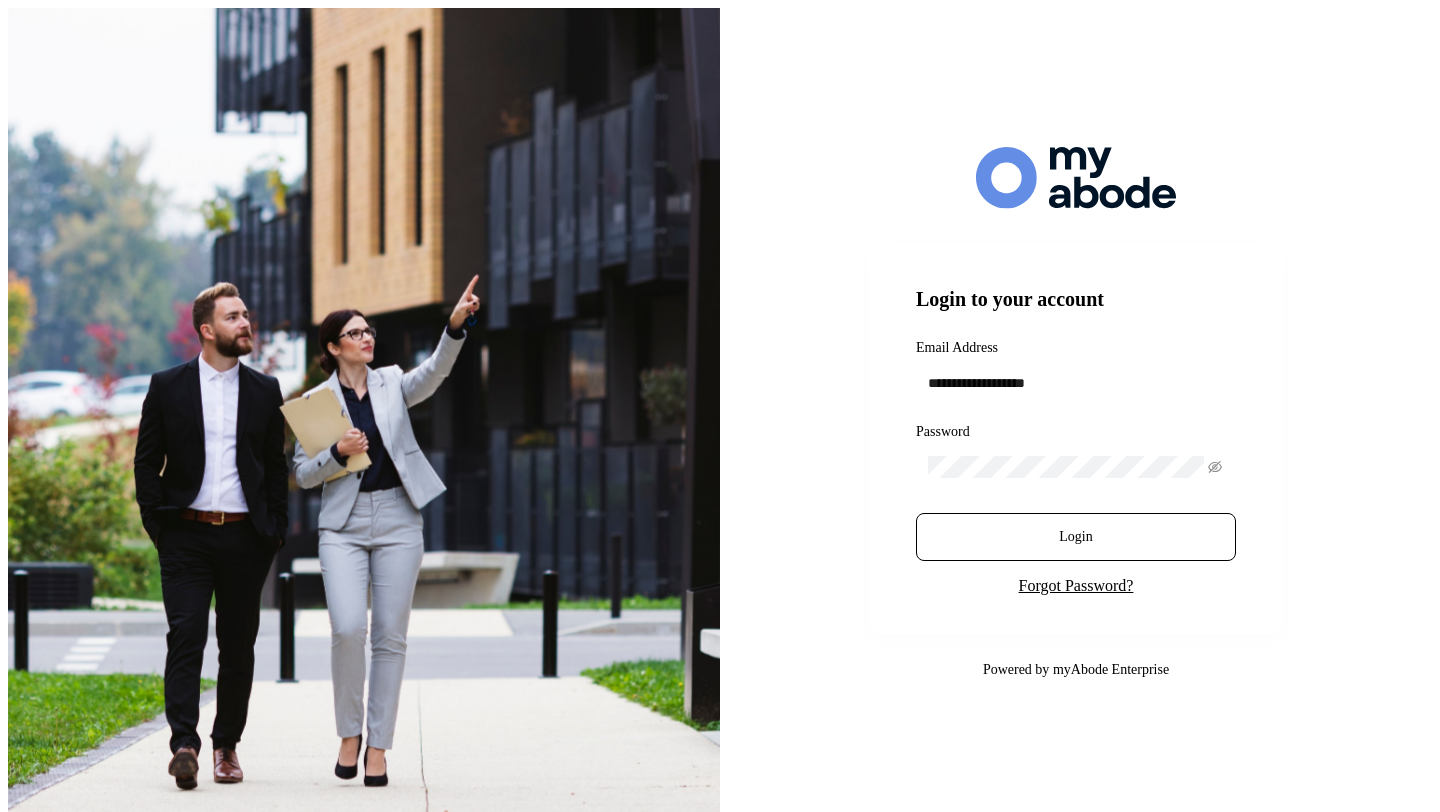 scroll, scrollTop: 0, scrollLeft: 0, axis: both 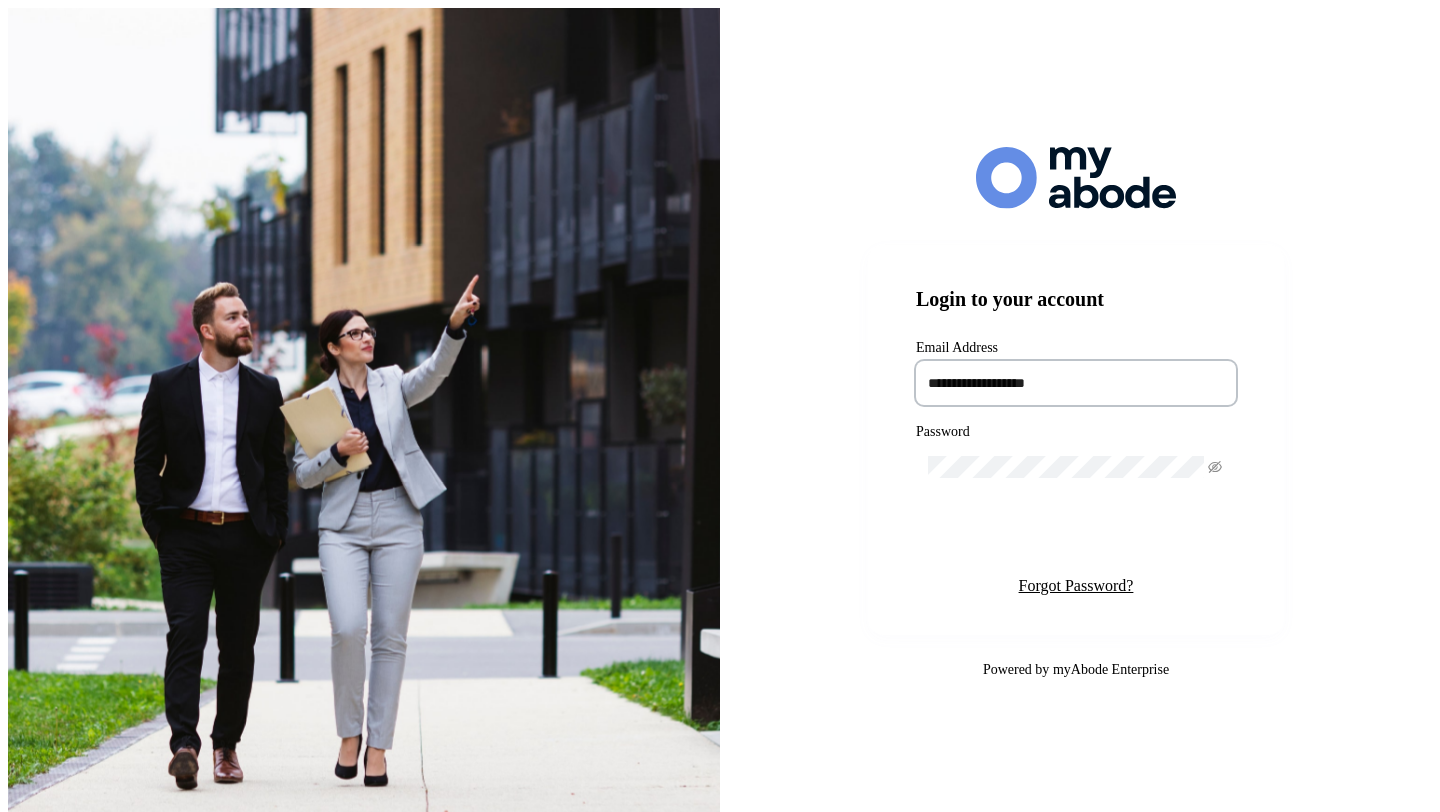type on "**********" 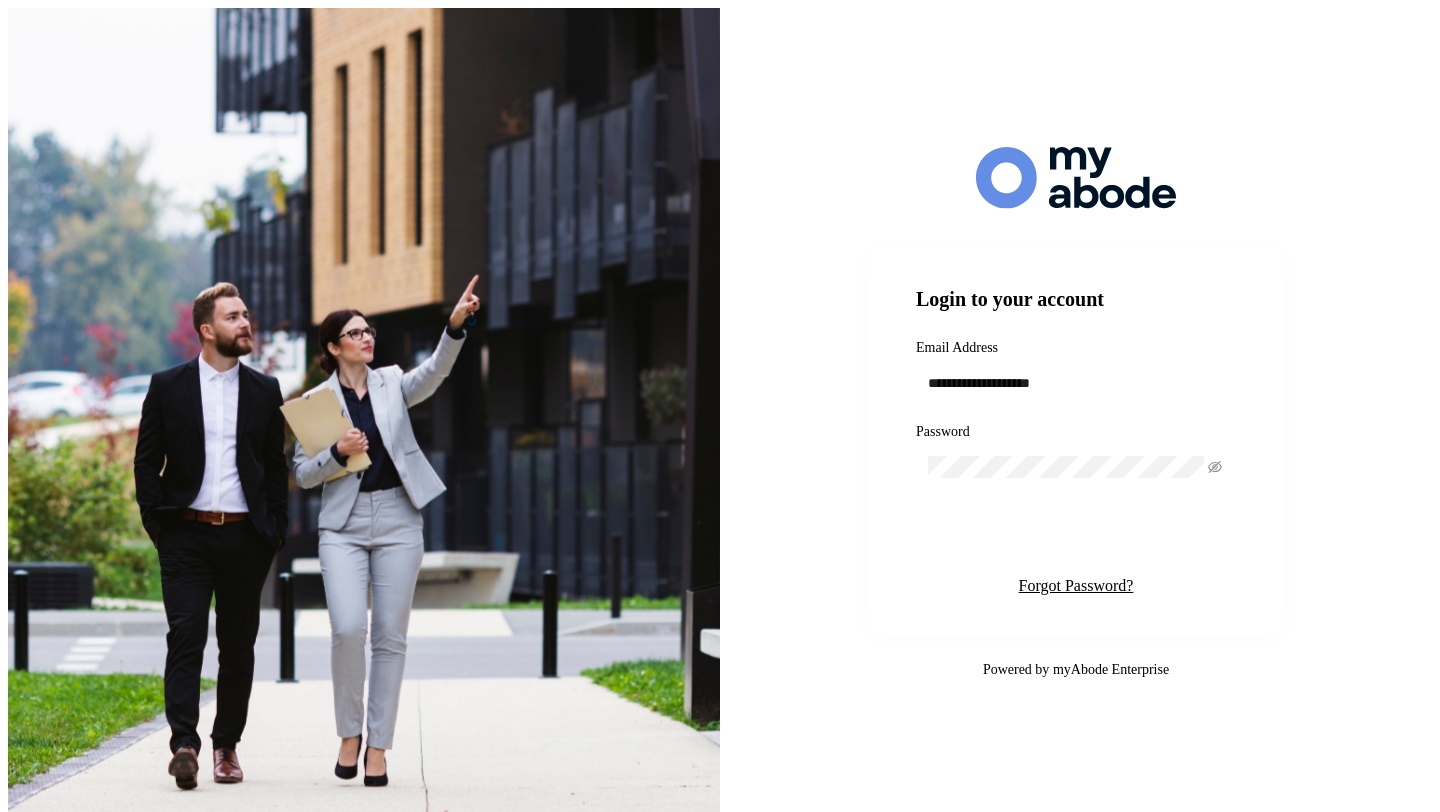 click on "Login" at bounding box center [1076, 537] 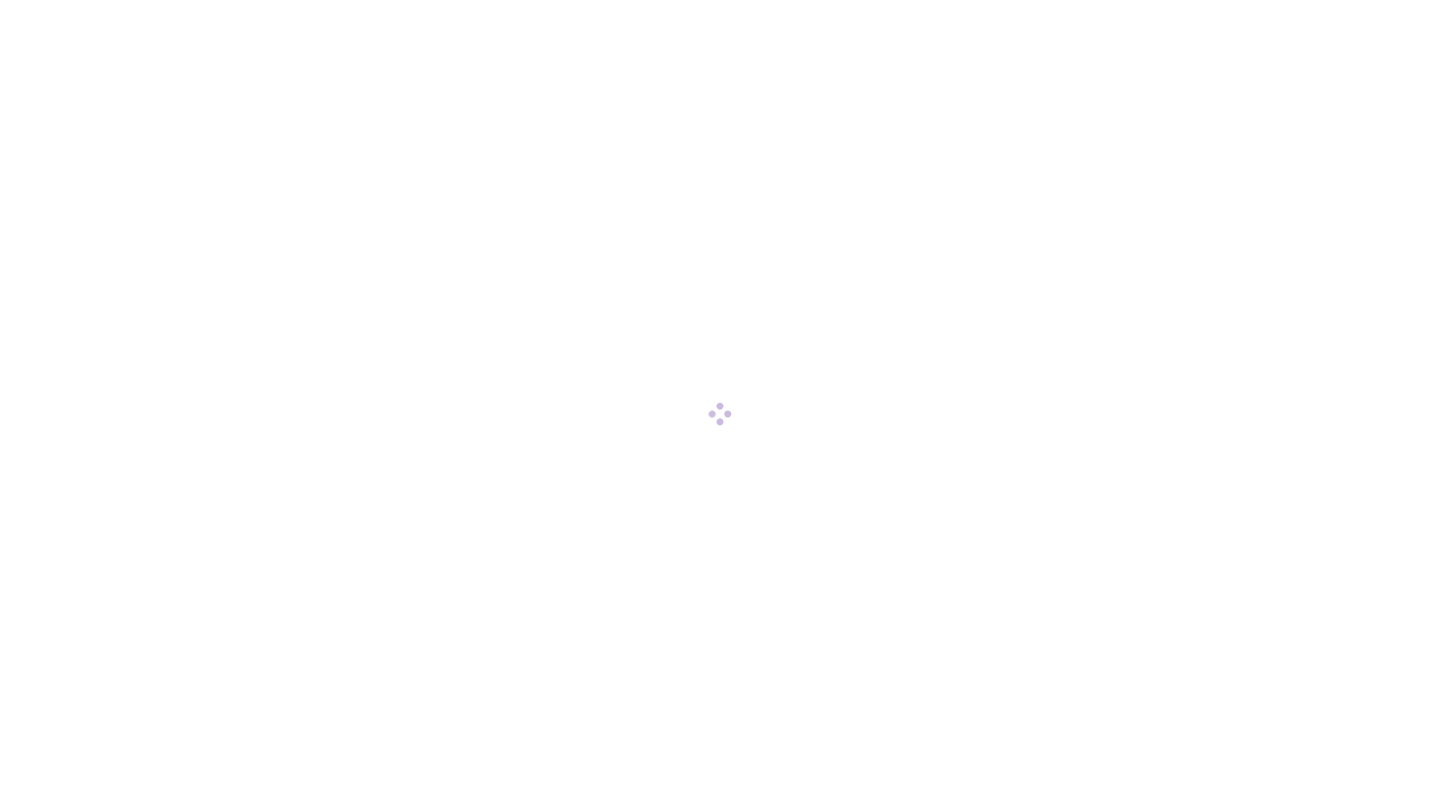 scroll, scrollTop: 0, scrollLeft: 0, axis: both 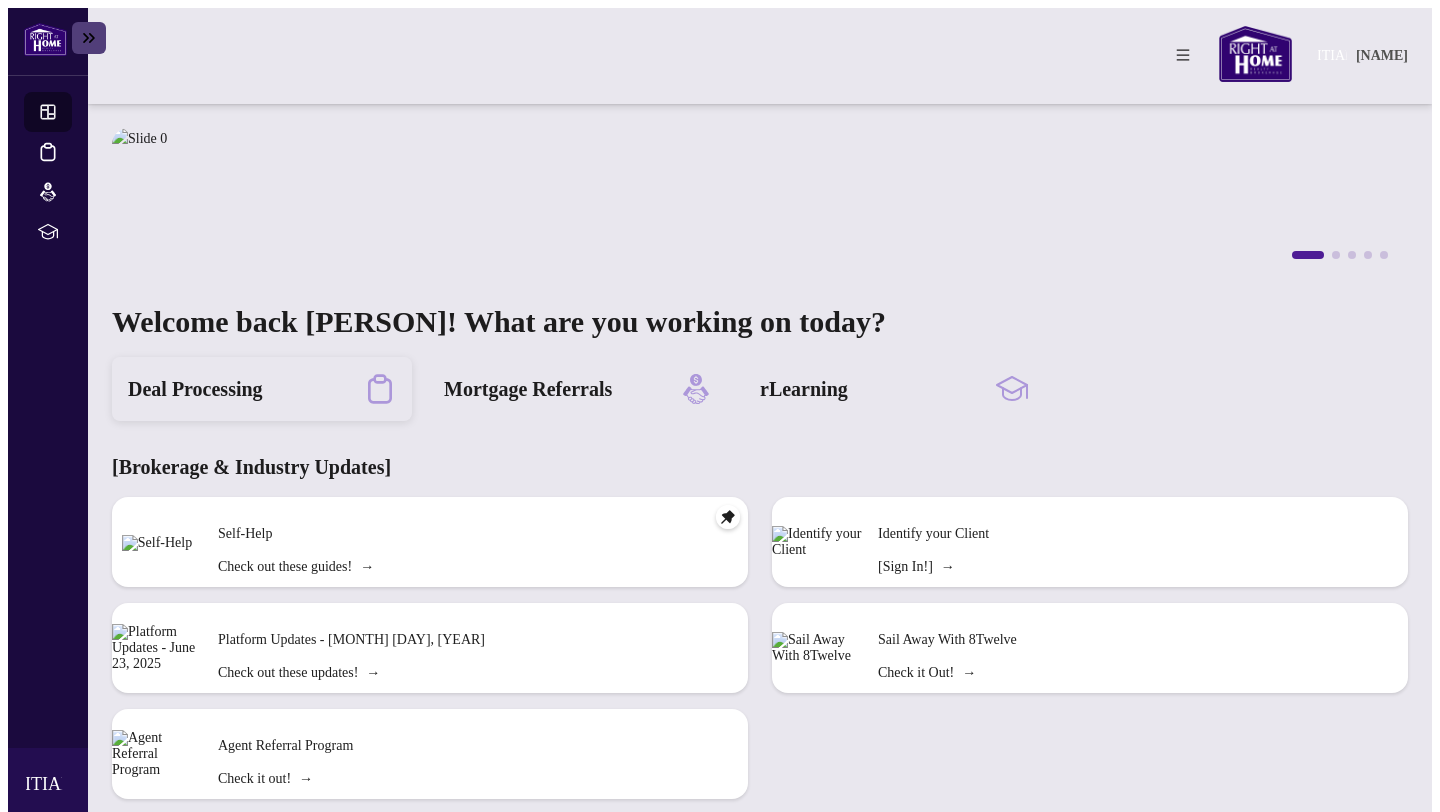 click on "Deal Processing" at bounding box center (262, 389) 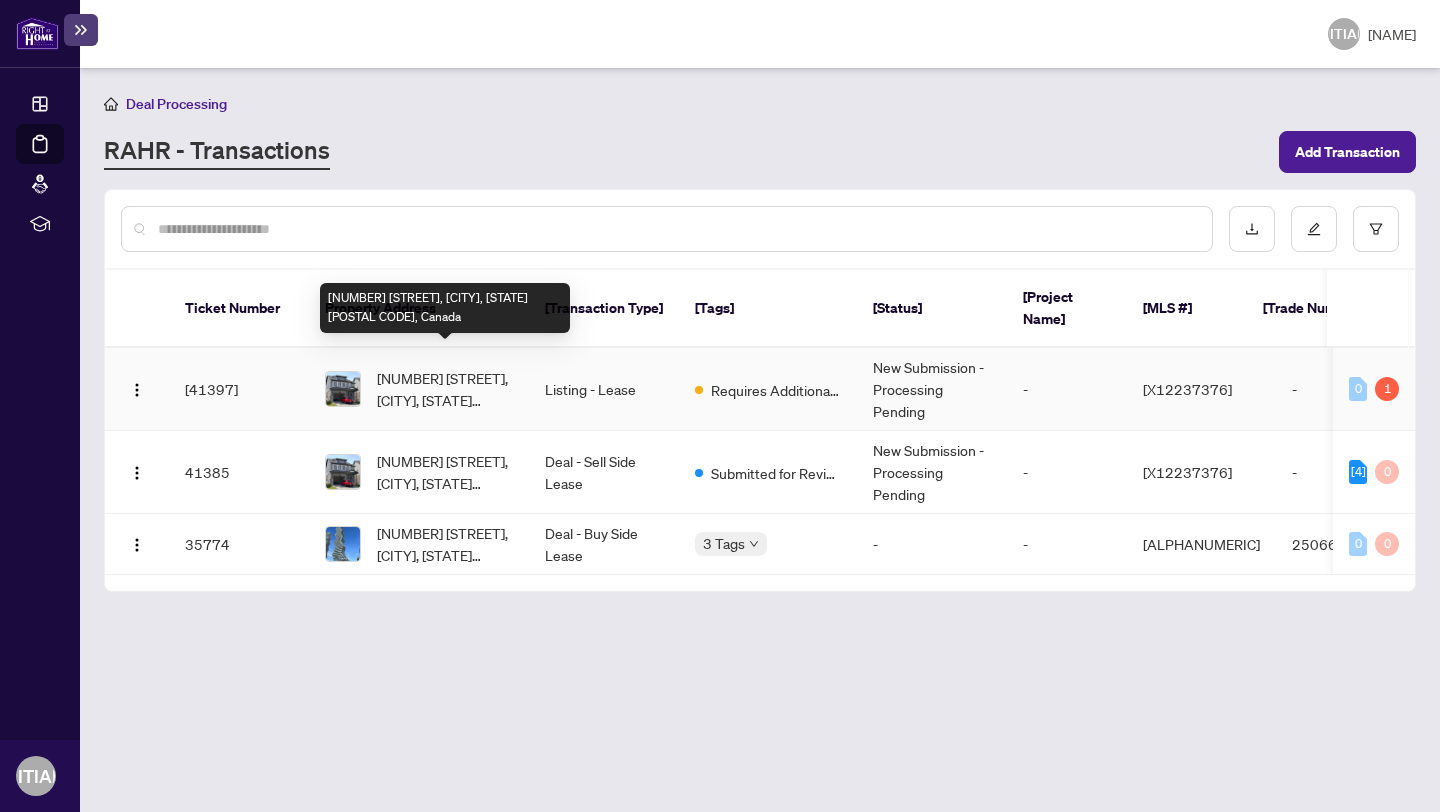 click on "[NUMBER] [STREET], [CITY], [STATE] [POSTAL CODE], Canada" at bounding box center [445, 389] 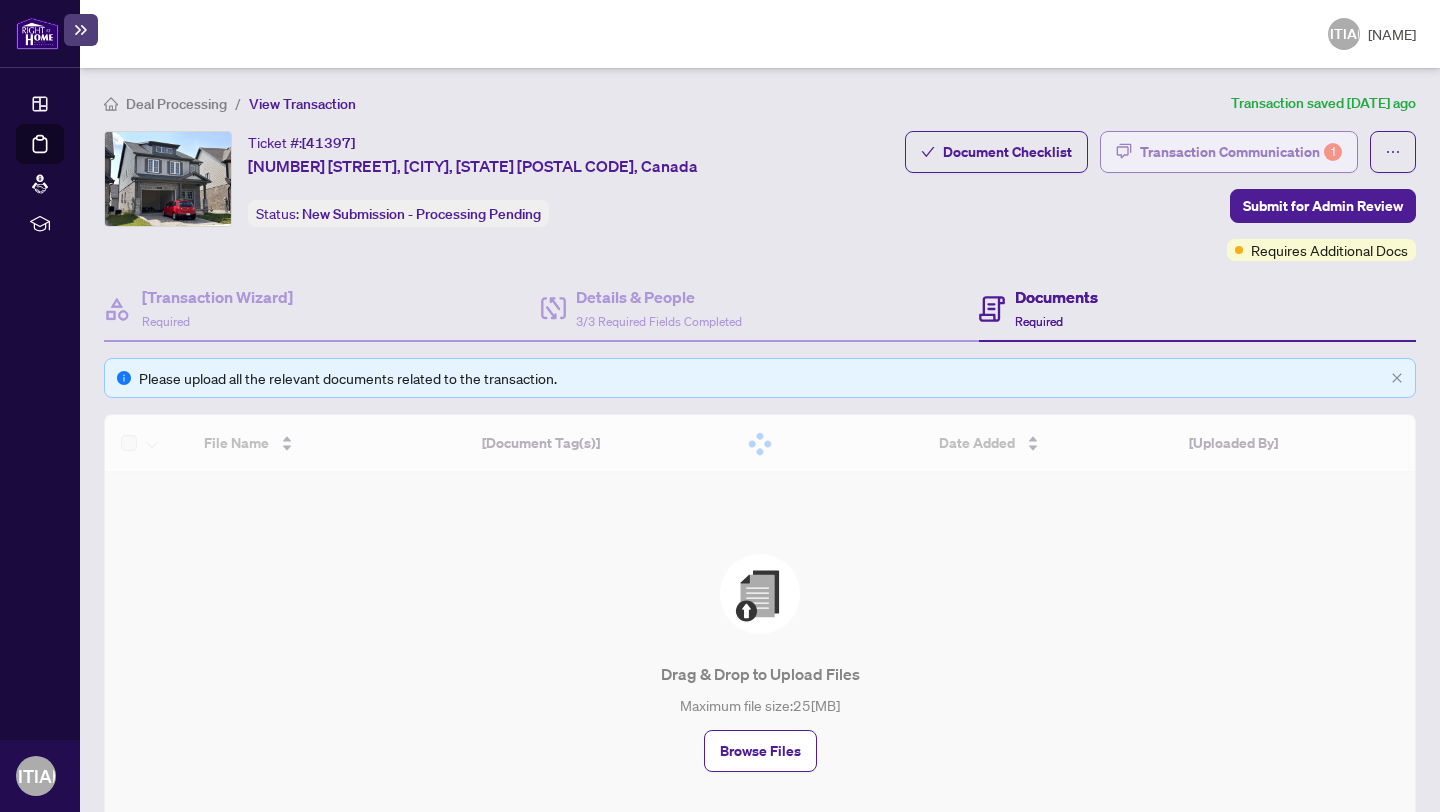 click on "Transaction Communication 1" at bounding box center (1241, 152) 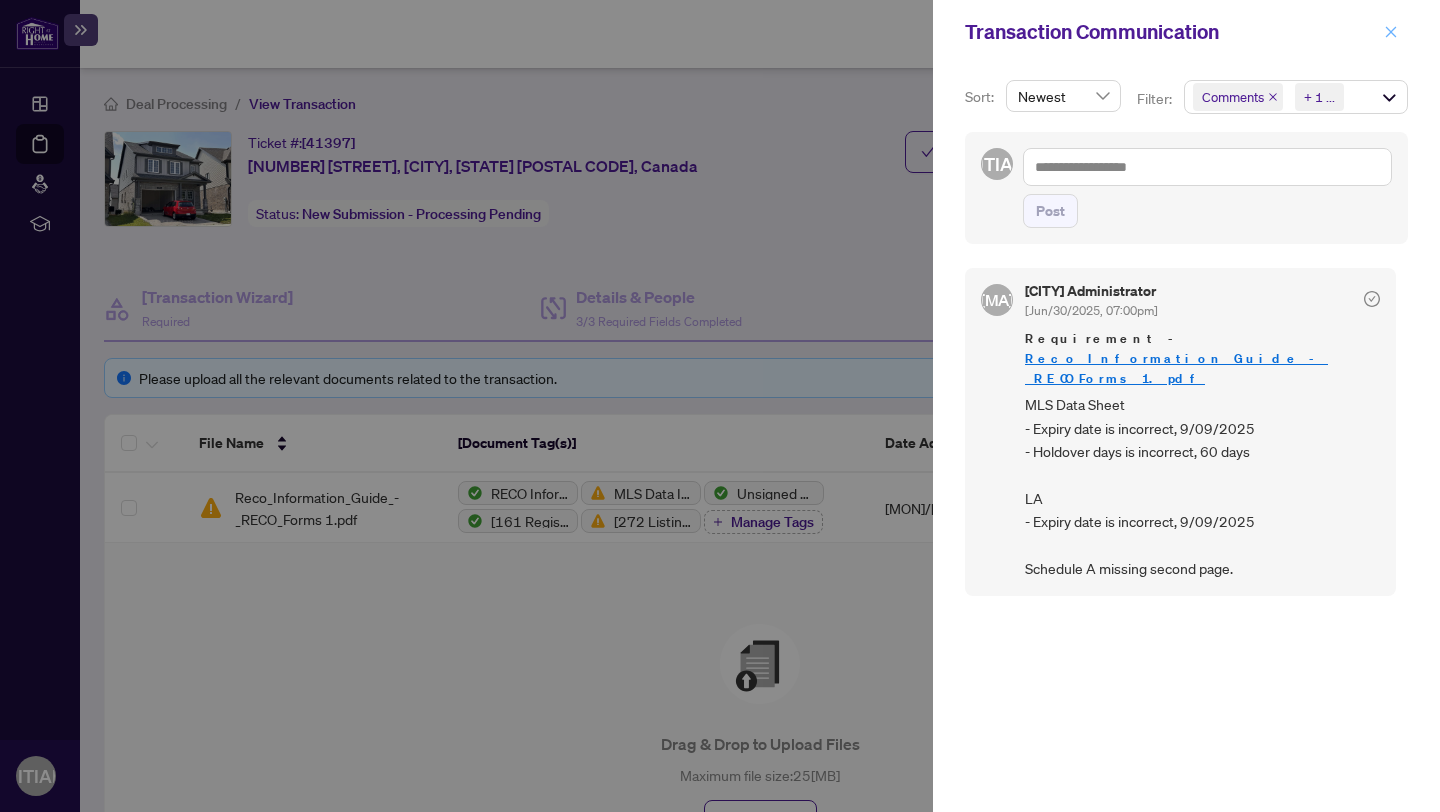 click at bounding box center [1391, 31] 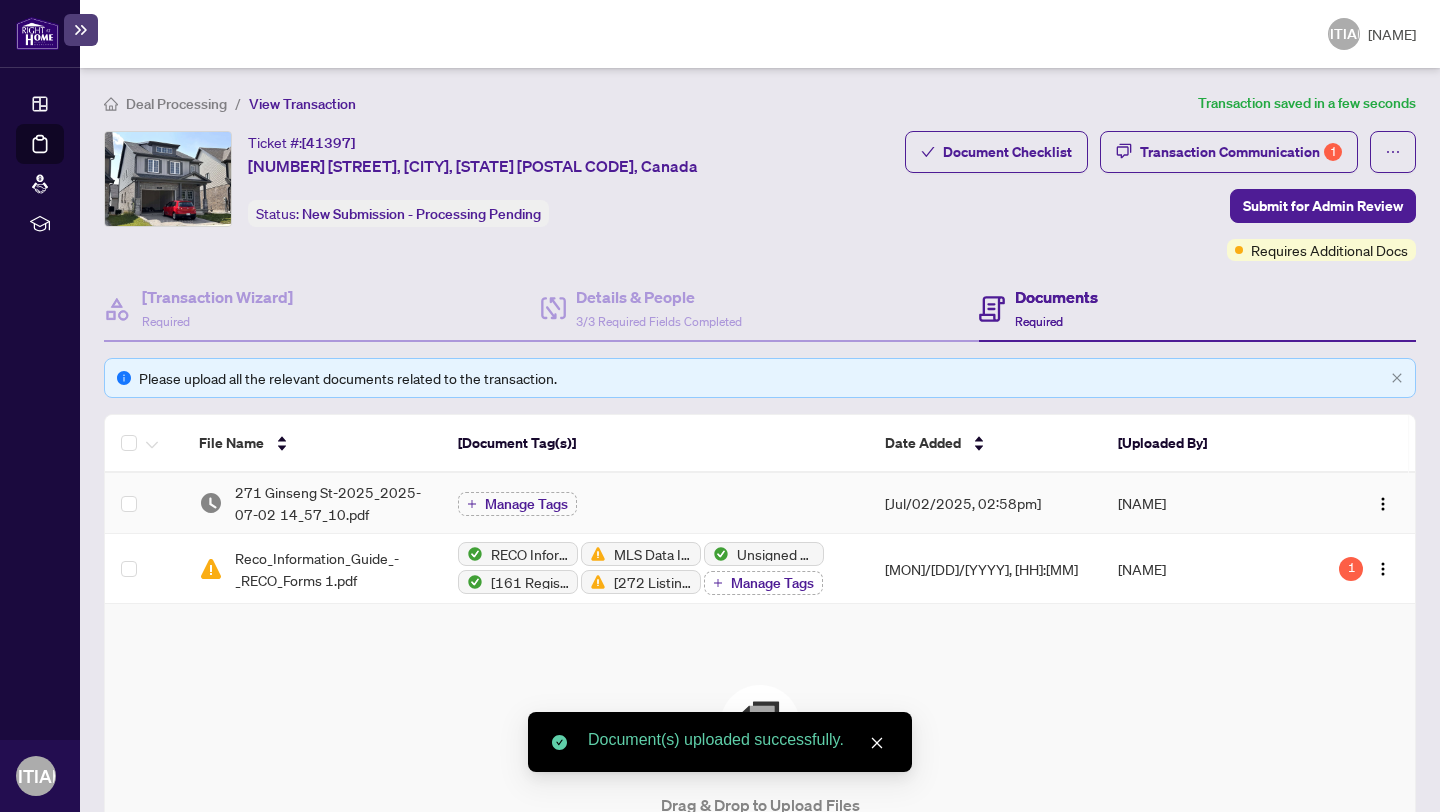 click at bounding box center (144, 503) 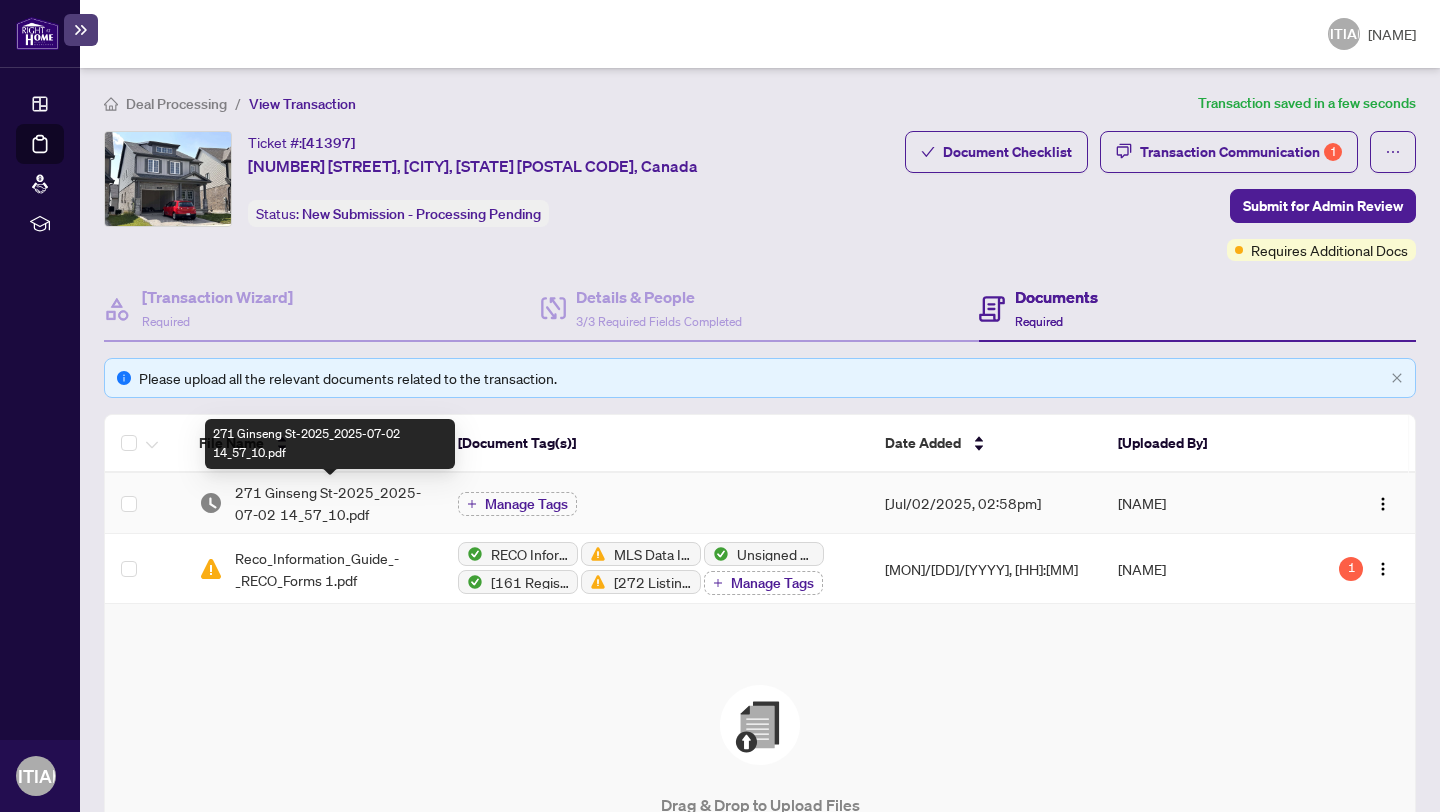 click on "271 Ginseng St-2025_2025-07-02 14_57_10.pdf" at bounding box center (330, 503) 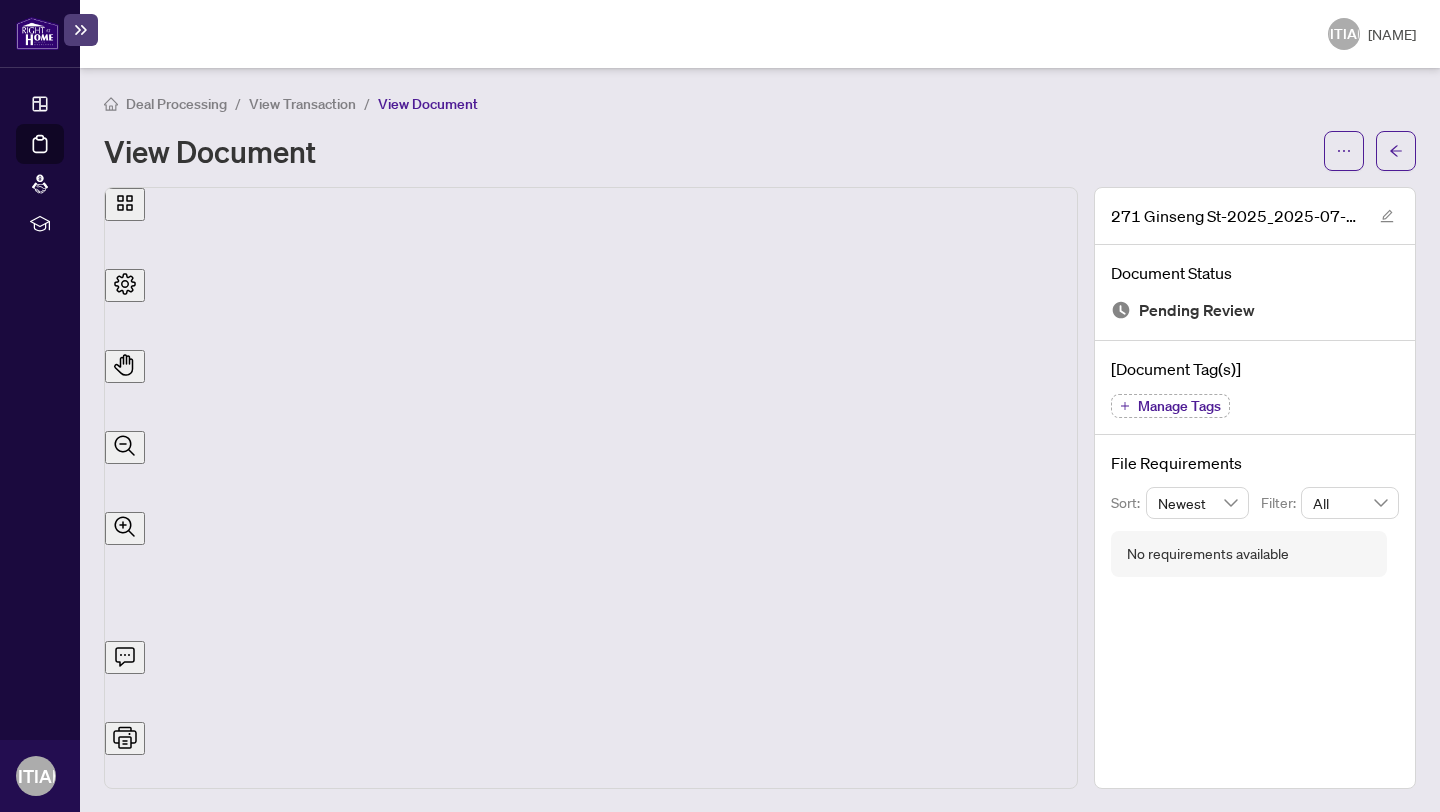 scroll, scrollTop: 478, scrollLeft: 0, axis: vertical 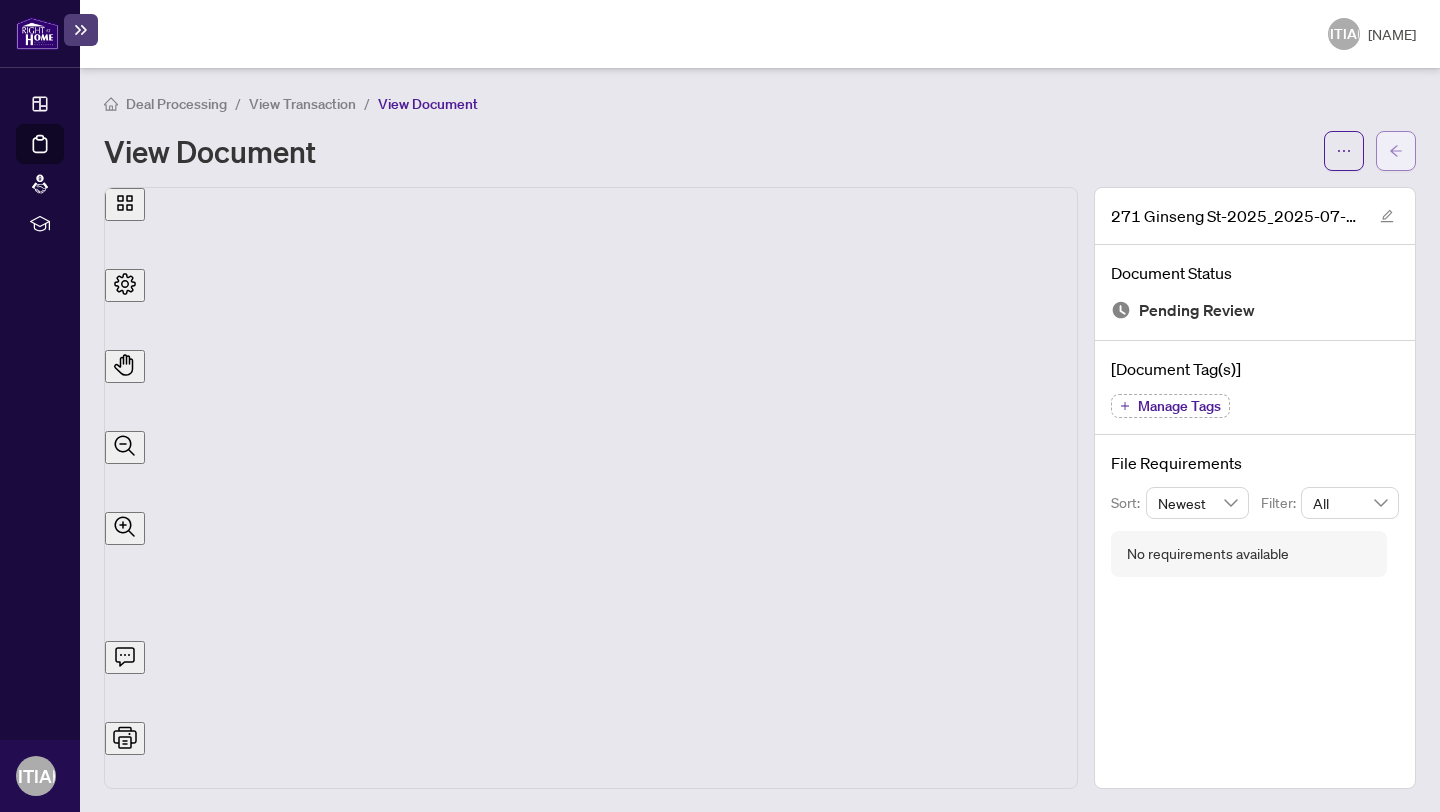 click at bounding box center [1396, 151] 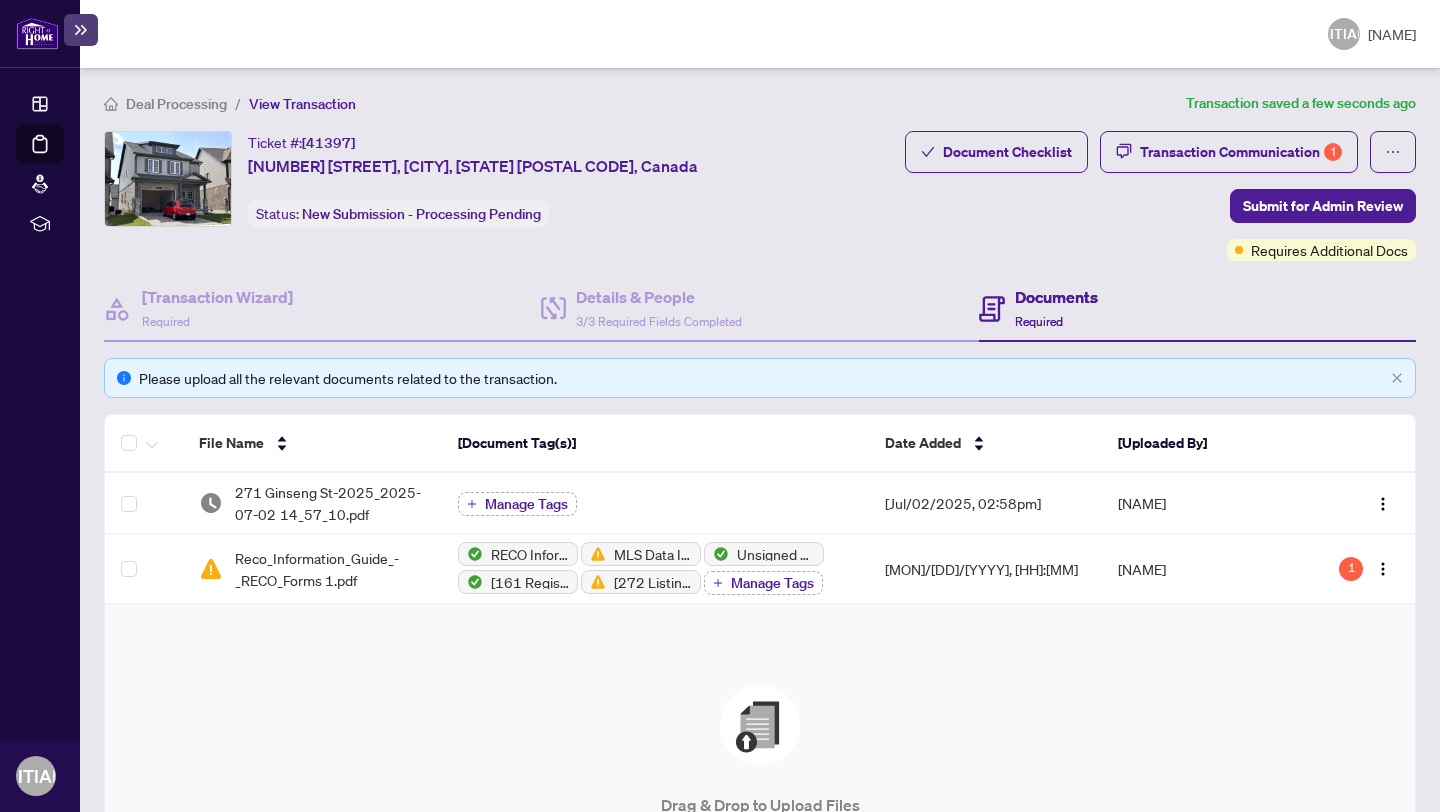 click on "Documents" at bounding box center [1056, 297] 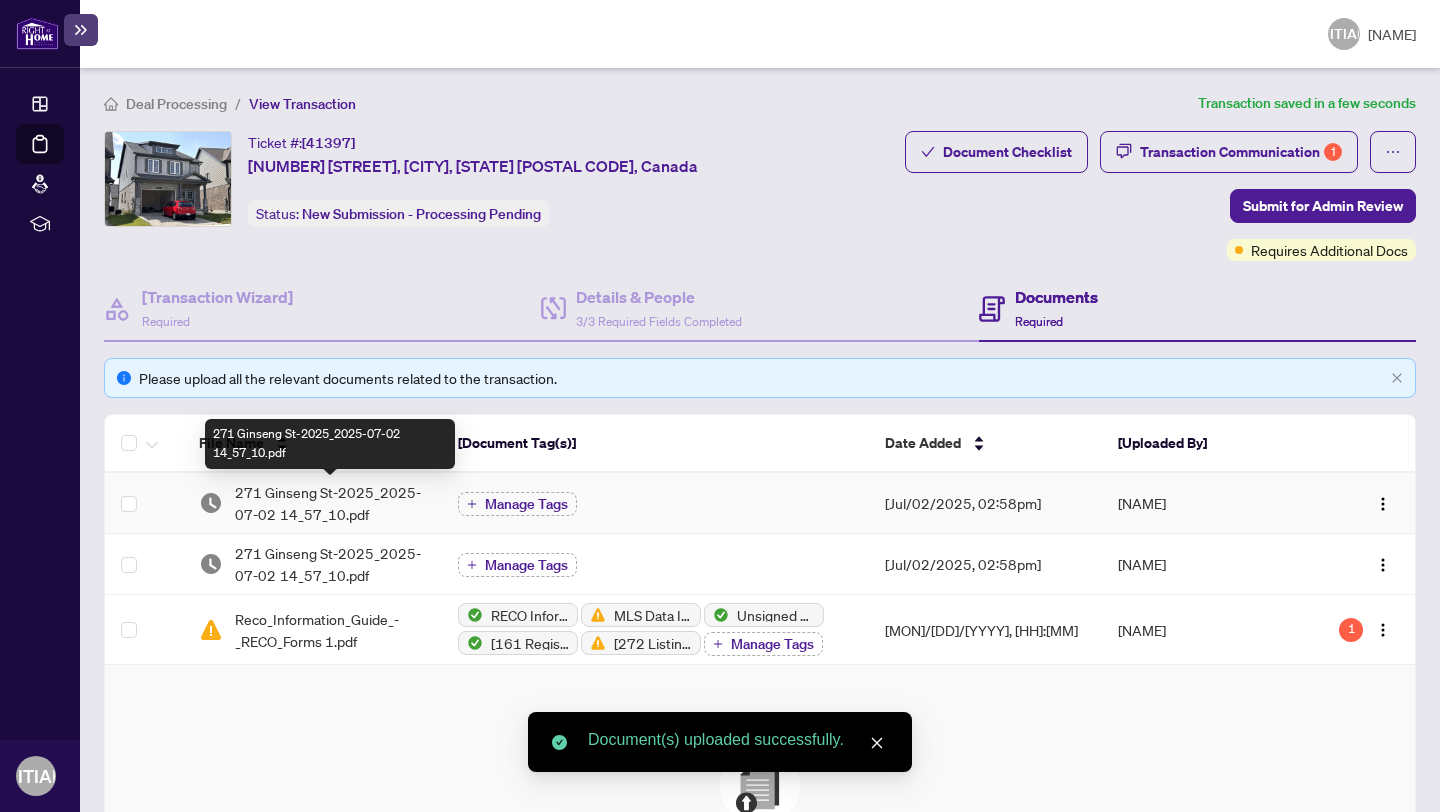click on "271 Ginseng St-2025_2025-07-02 14_57_10.pdf" at bounding box center [330, 503] 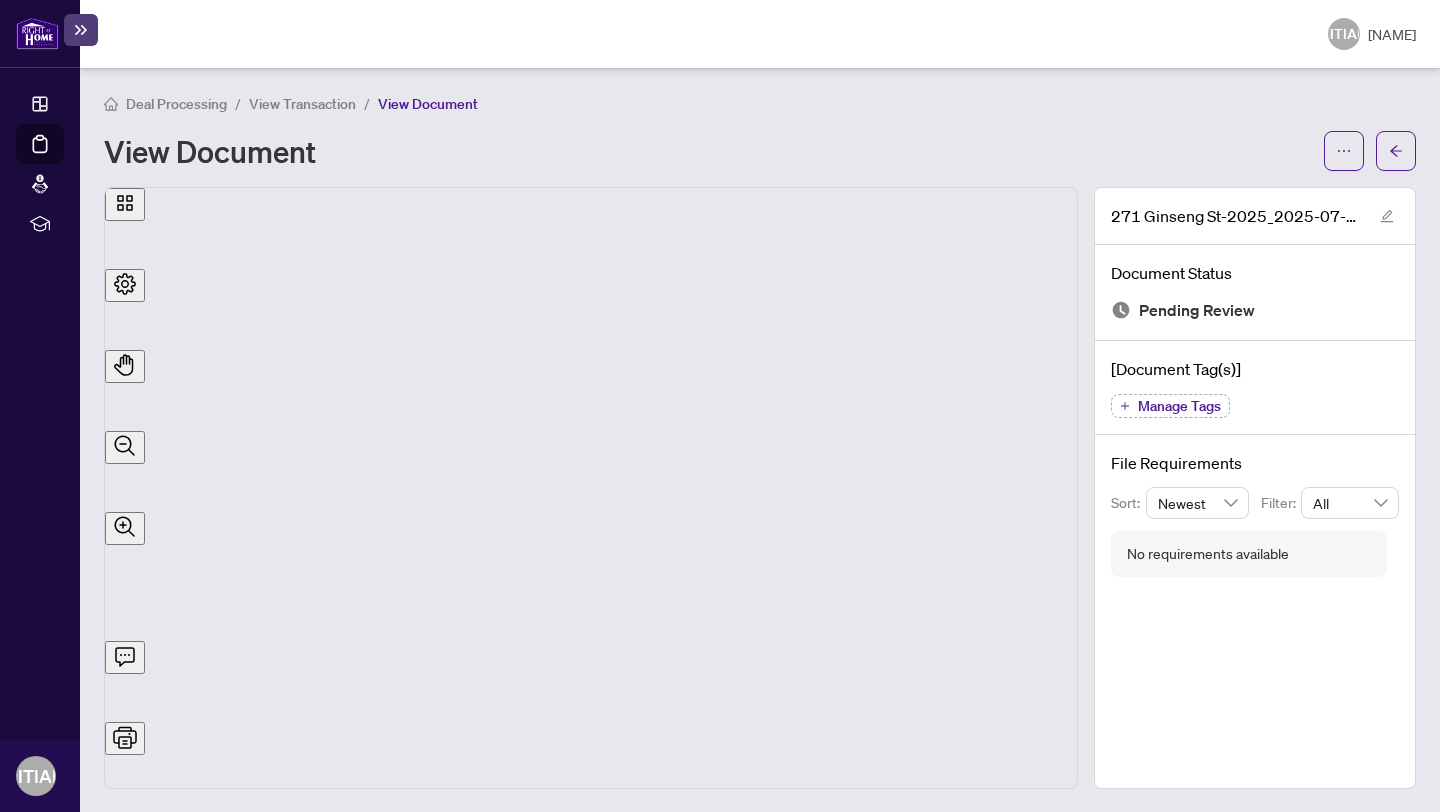 scroll, scrollTop: 339, scrollLeft: 0, axis: vertical 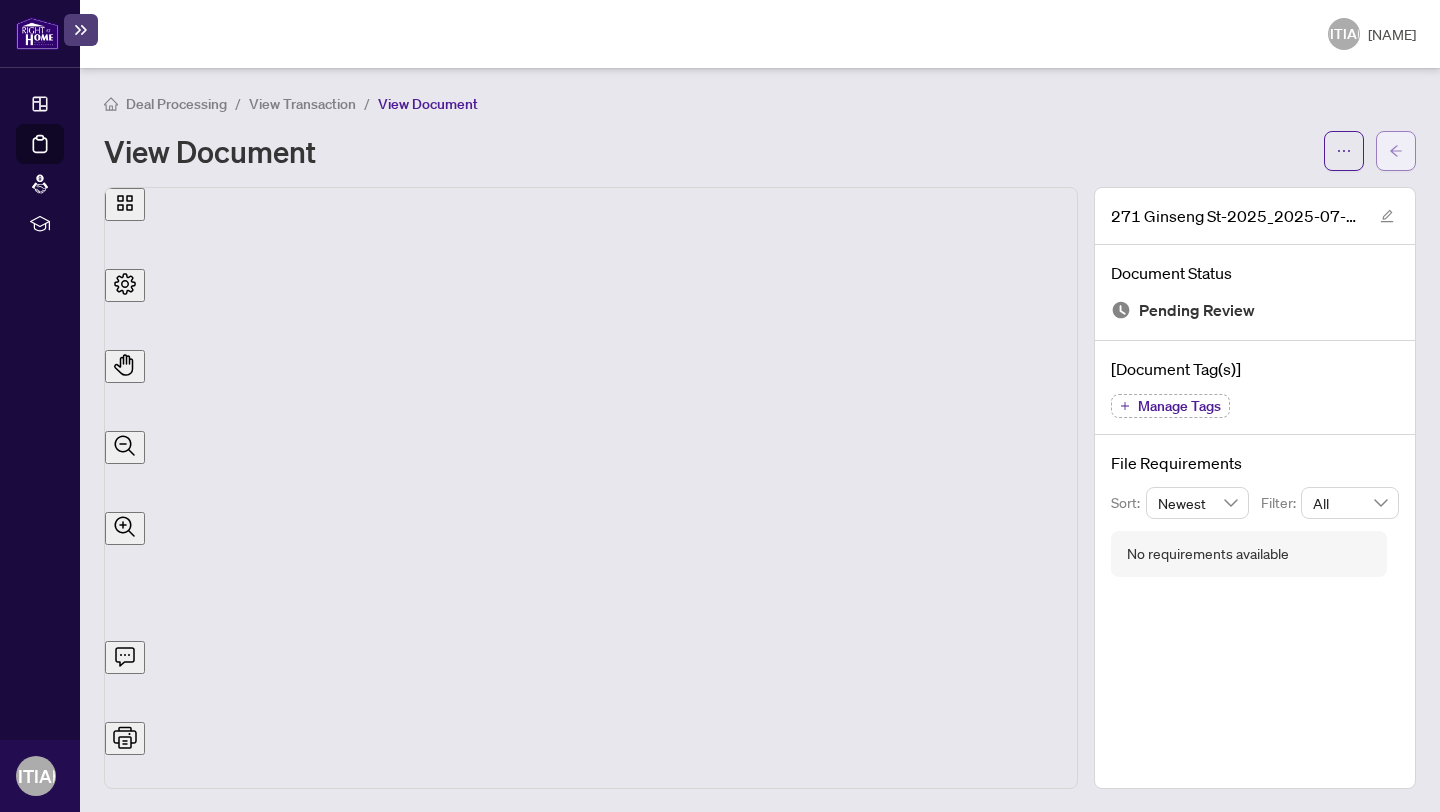 click at bounding box center (1396, 151) 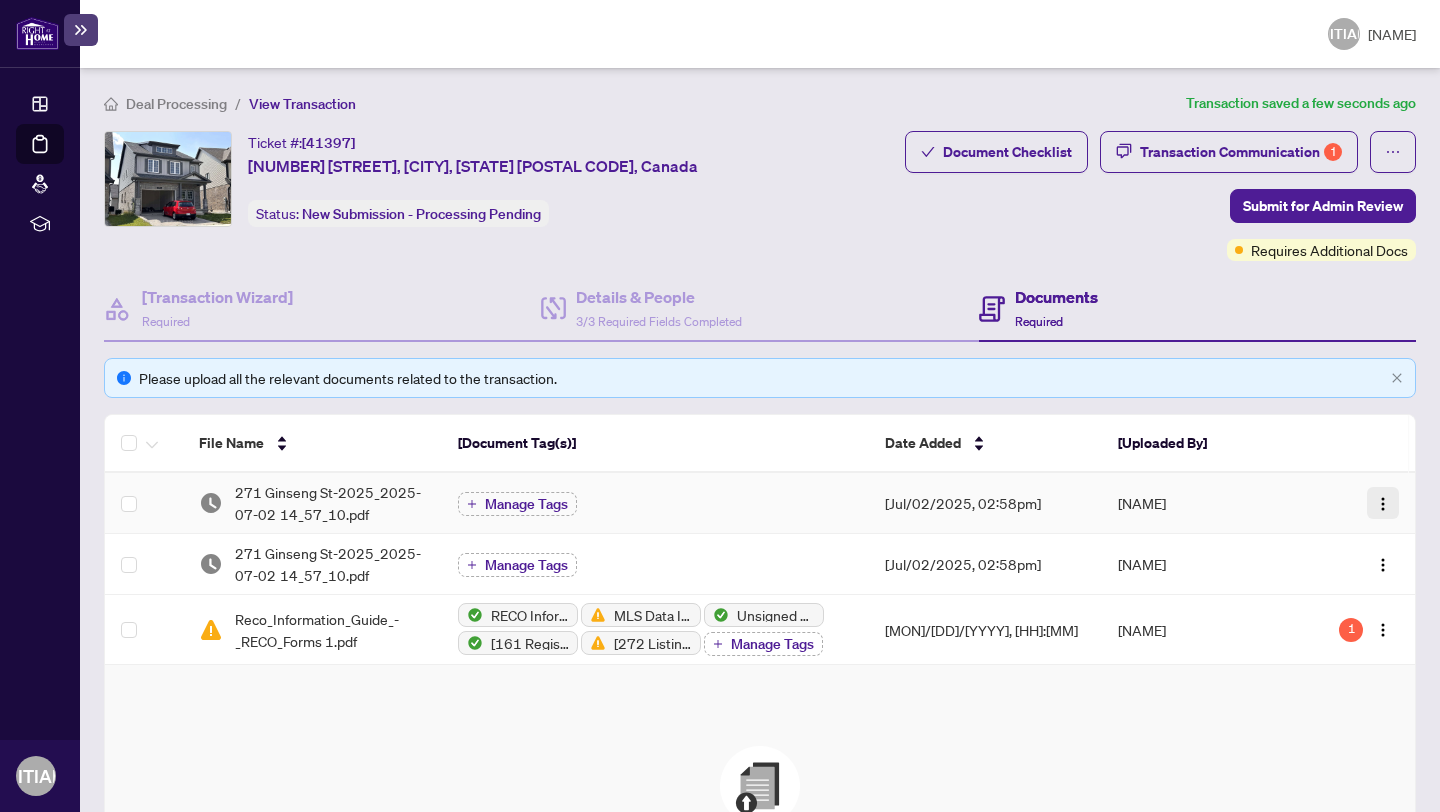 click at bounding box center (1383, 504) 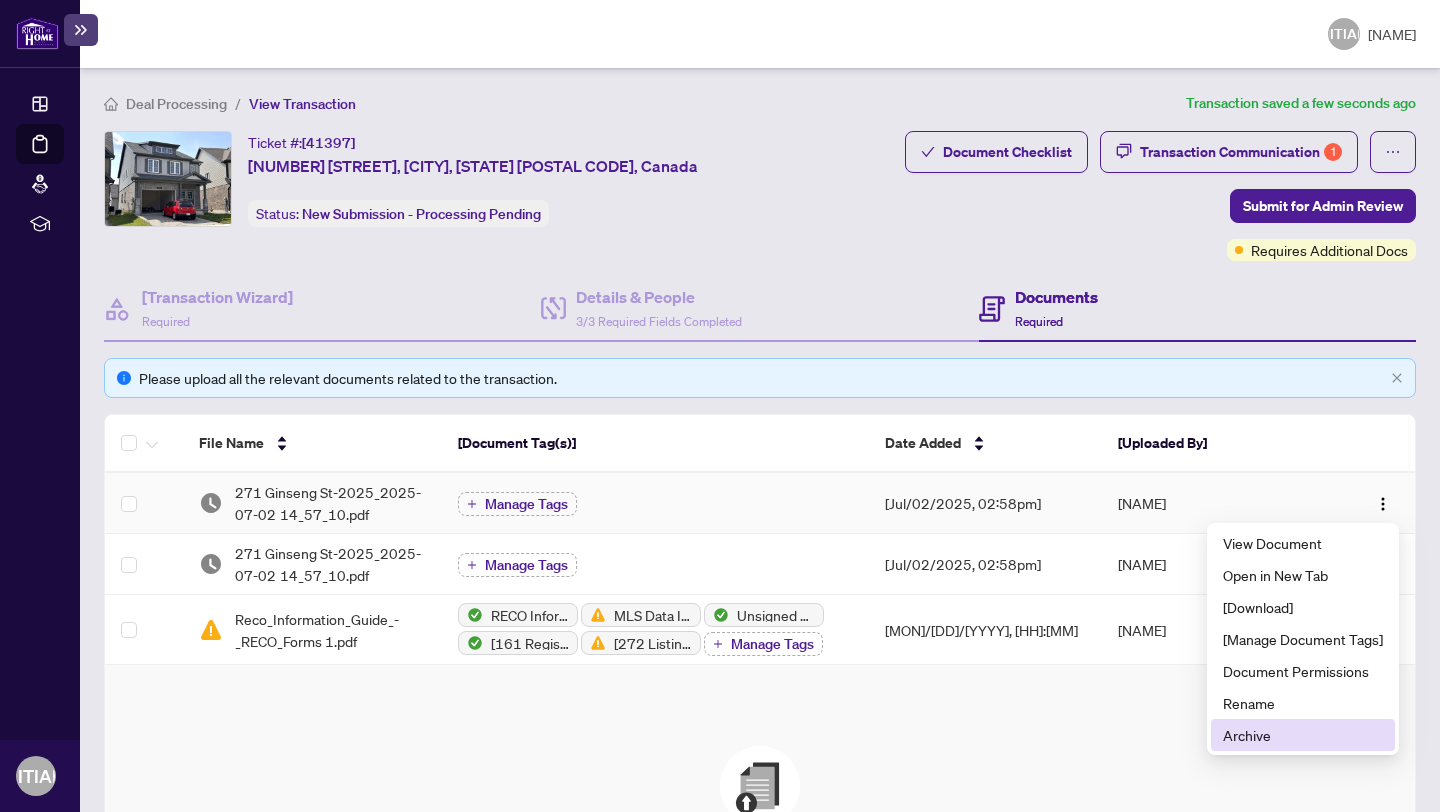 click on "Archive" at bounding box center [1303, 735] 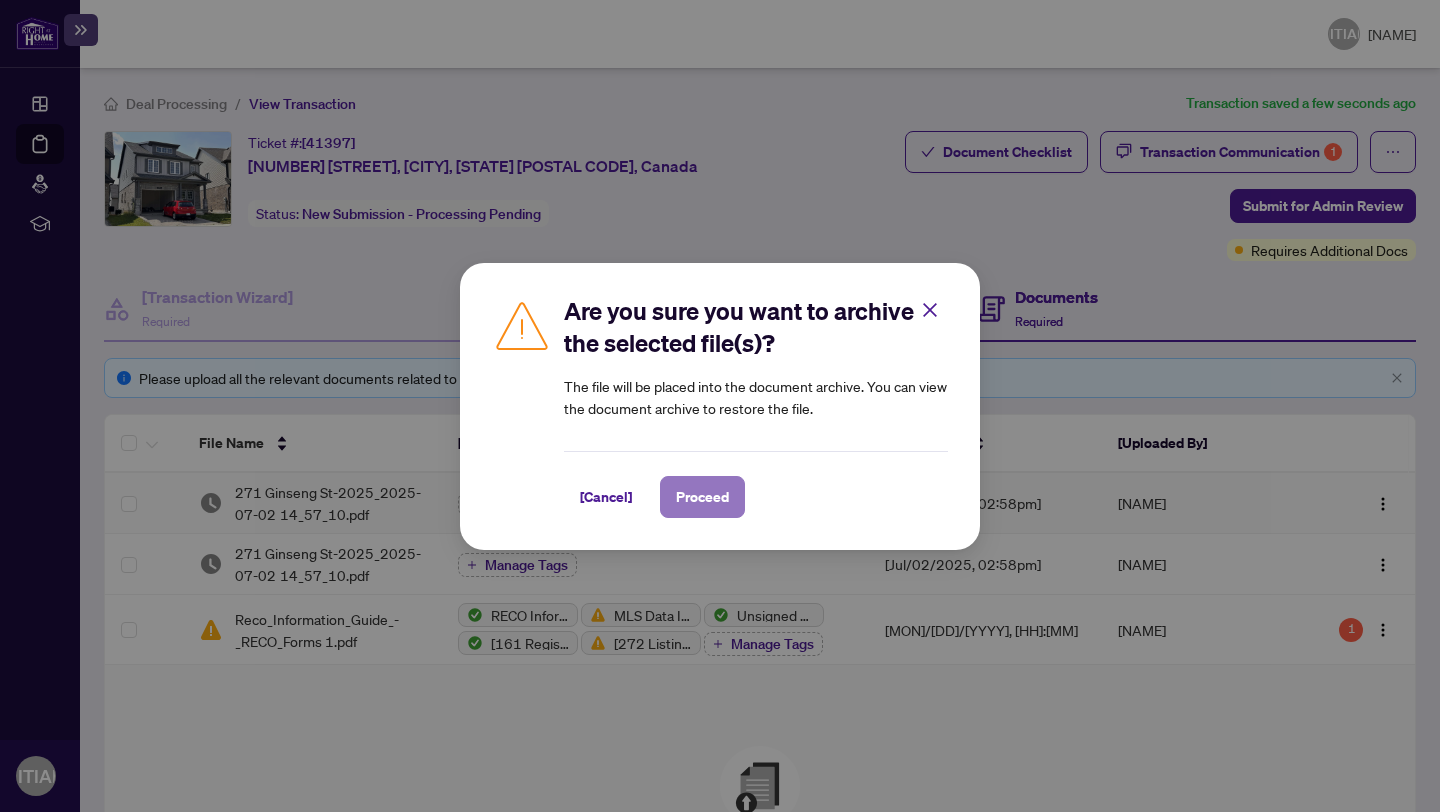click on "Proceed" at bounding box center (702, 497) 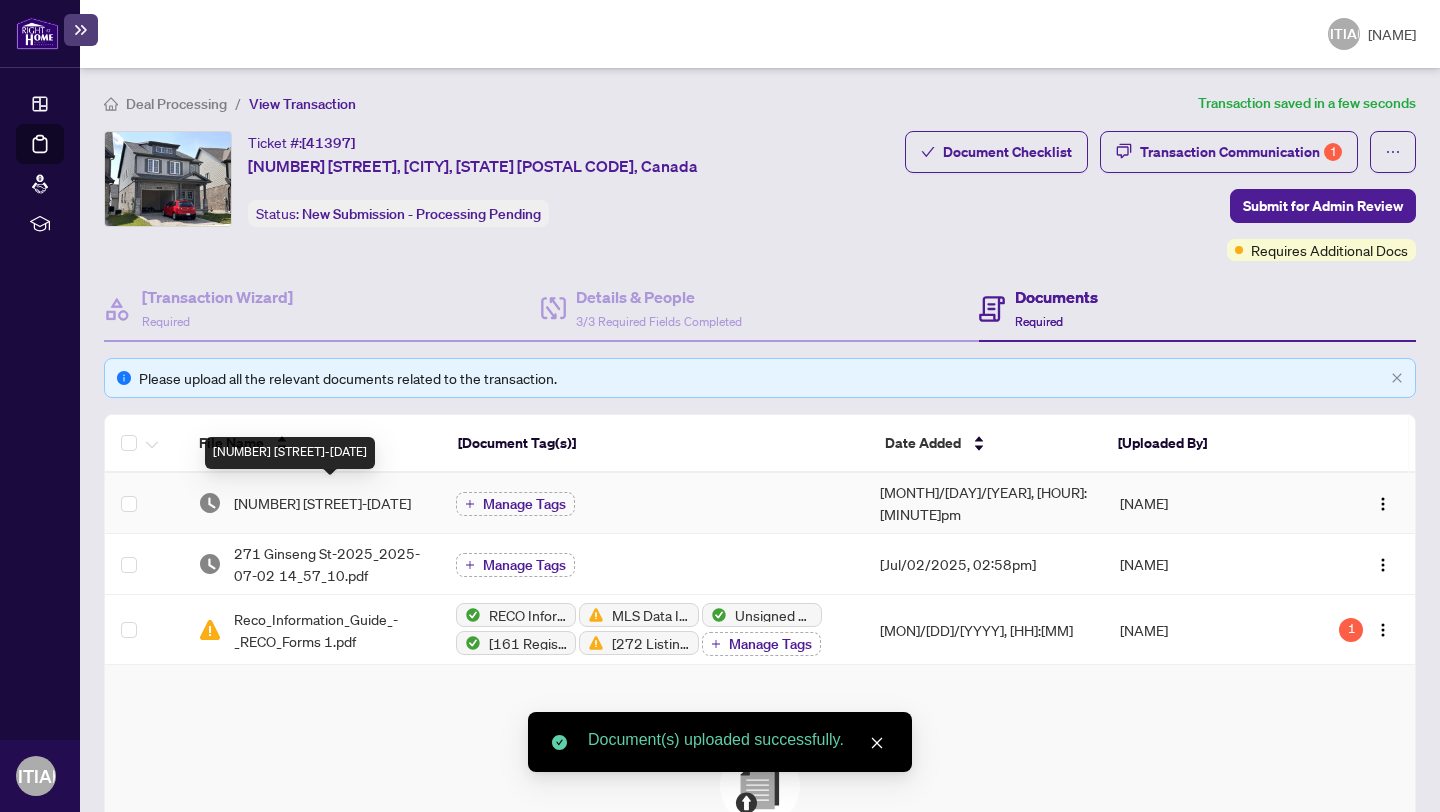 click on "[NUMBER] [STREET]-[DATE]" at bounding box center (322, 503) 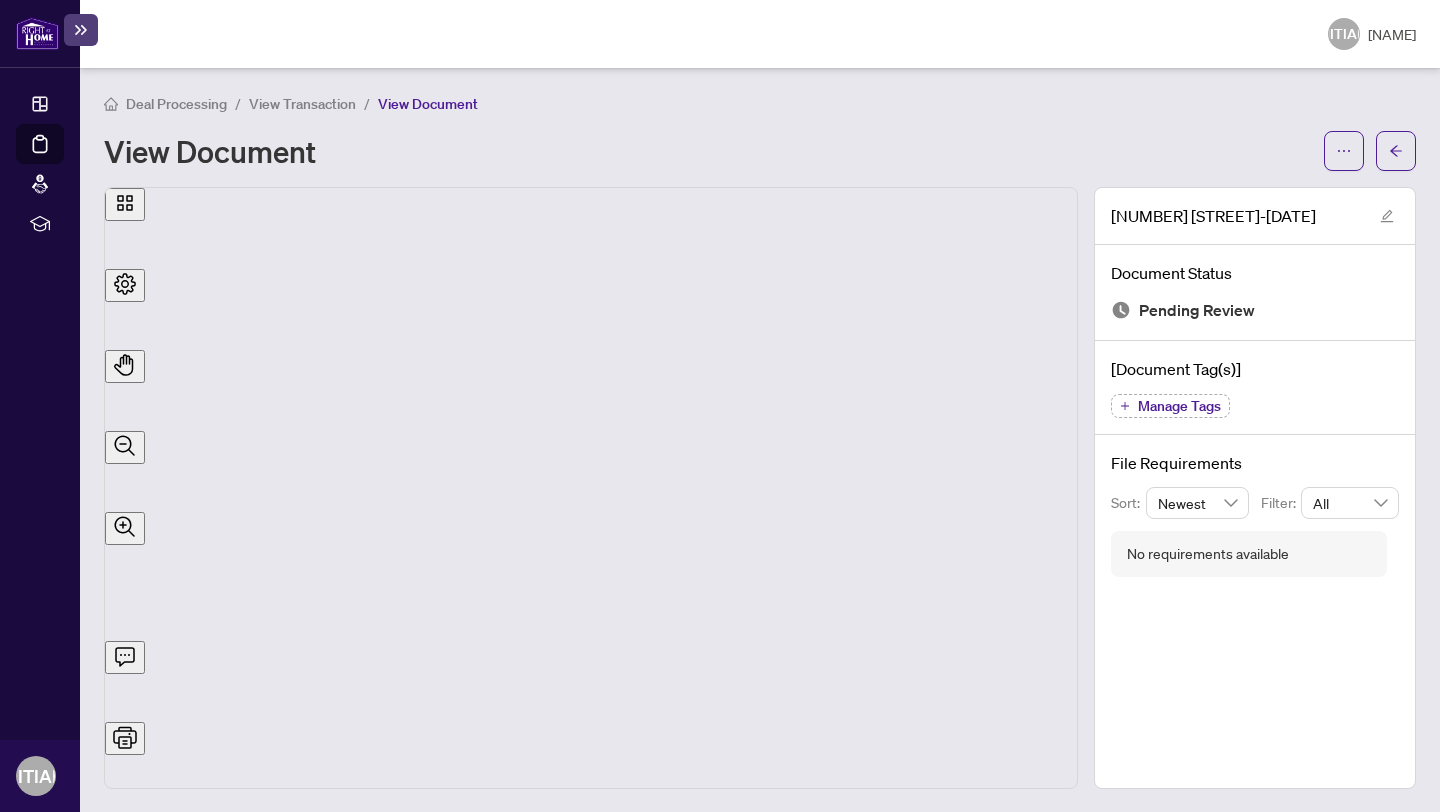 scroll, scrollTop: 114, scrollLeft: 0, axis: vertical 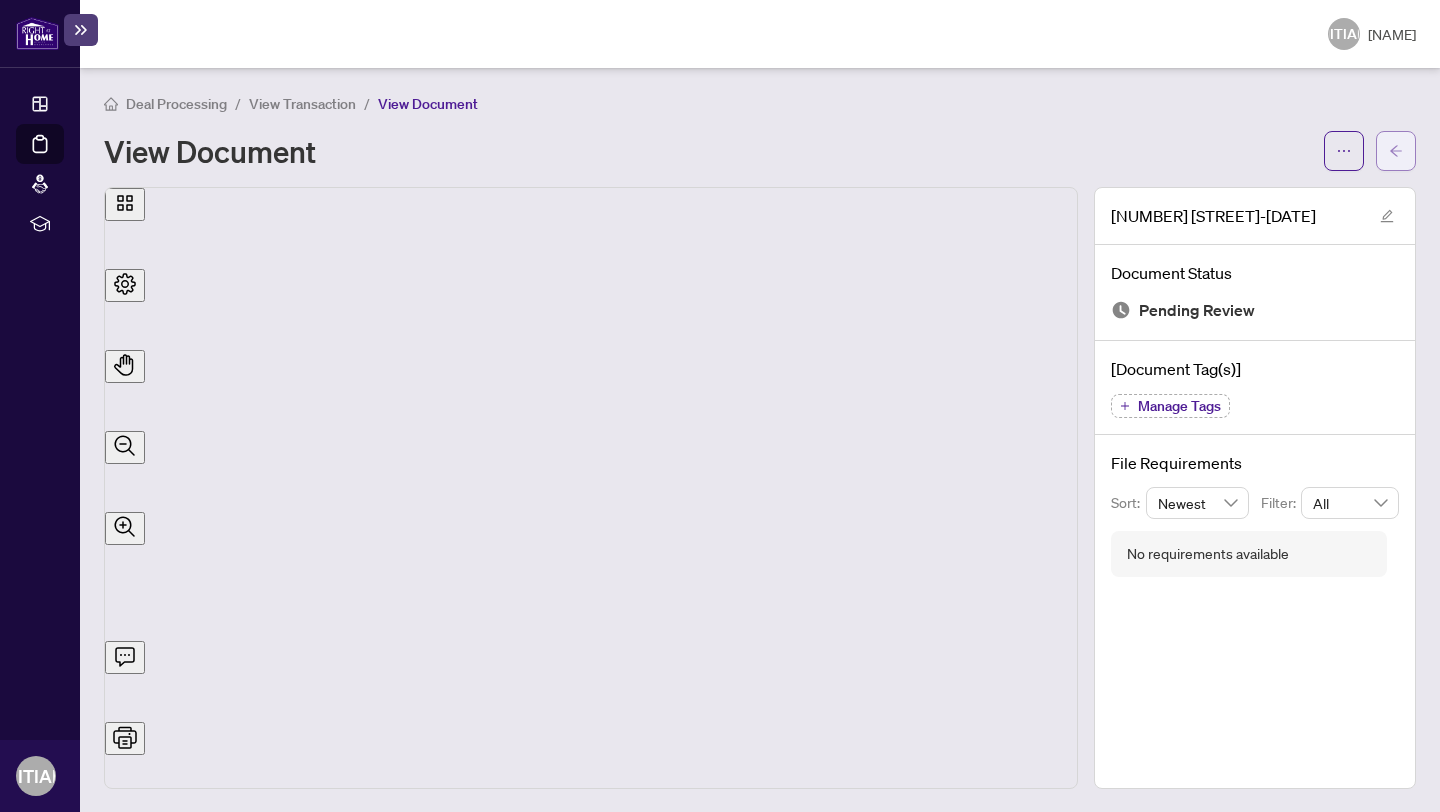 click at bounding box center (1396, 151) 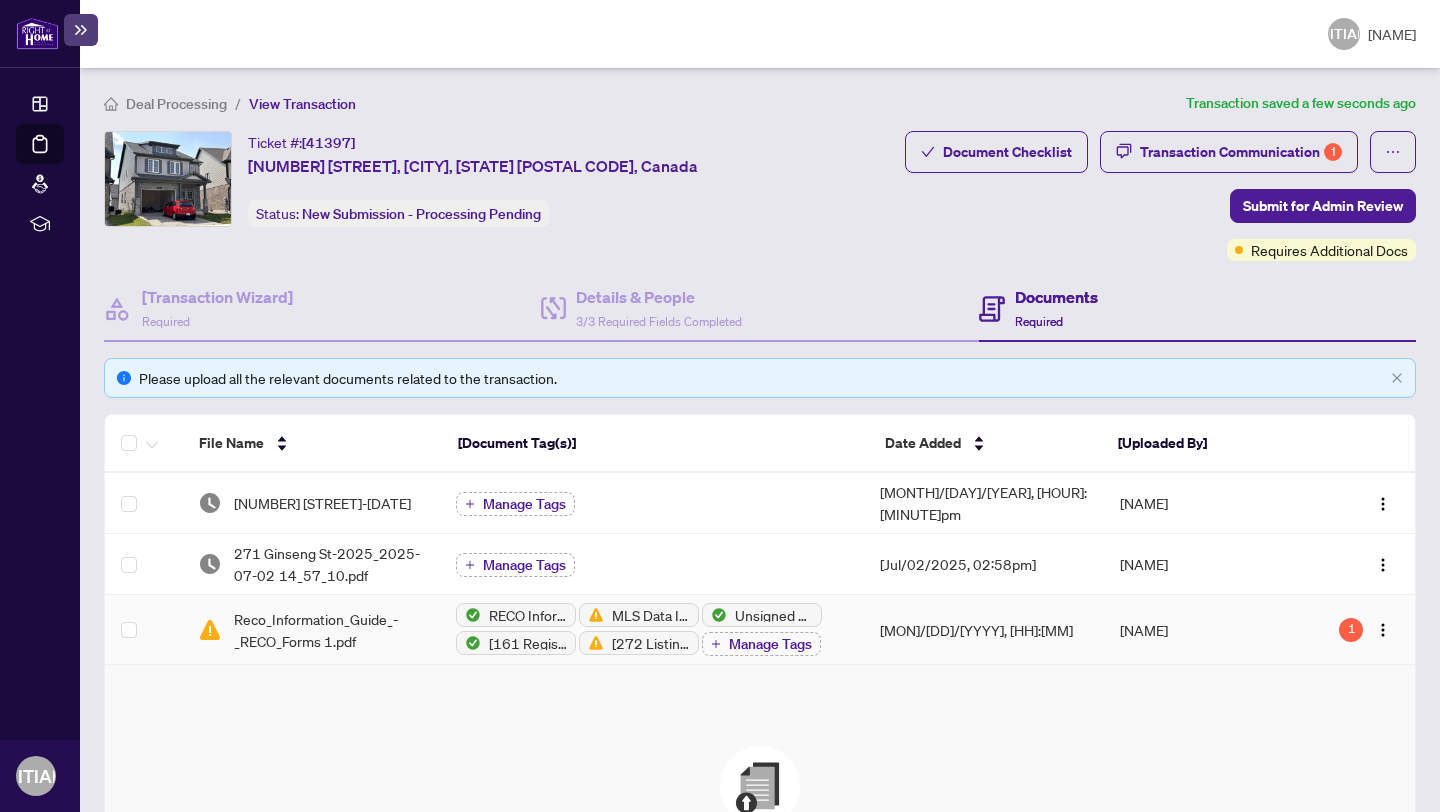 click on "[161 Registrant Disclosure of Interest - Disposition ofProperty]" at bounding box center (516, 643) 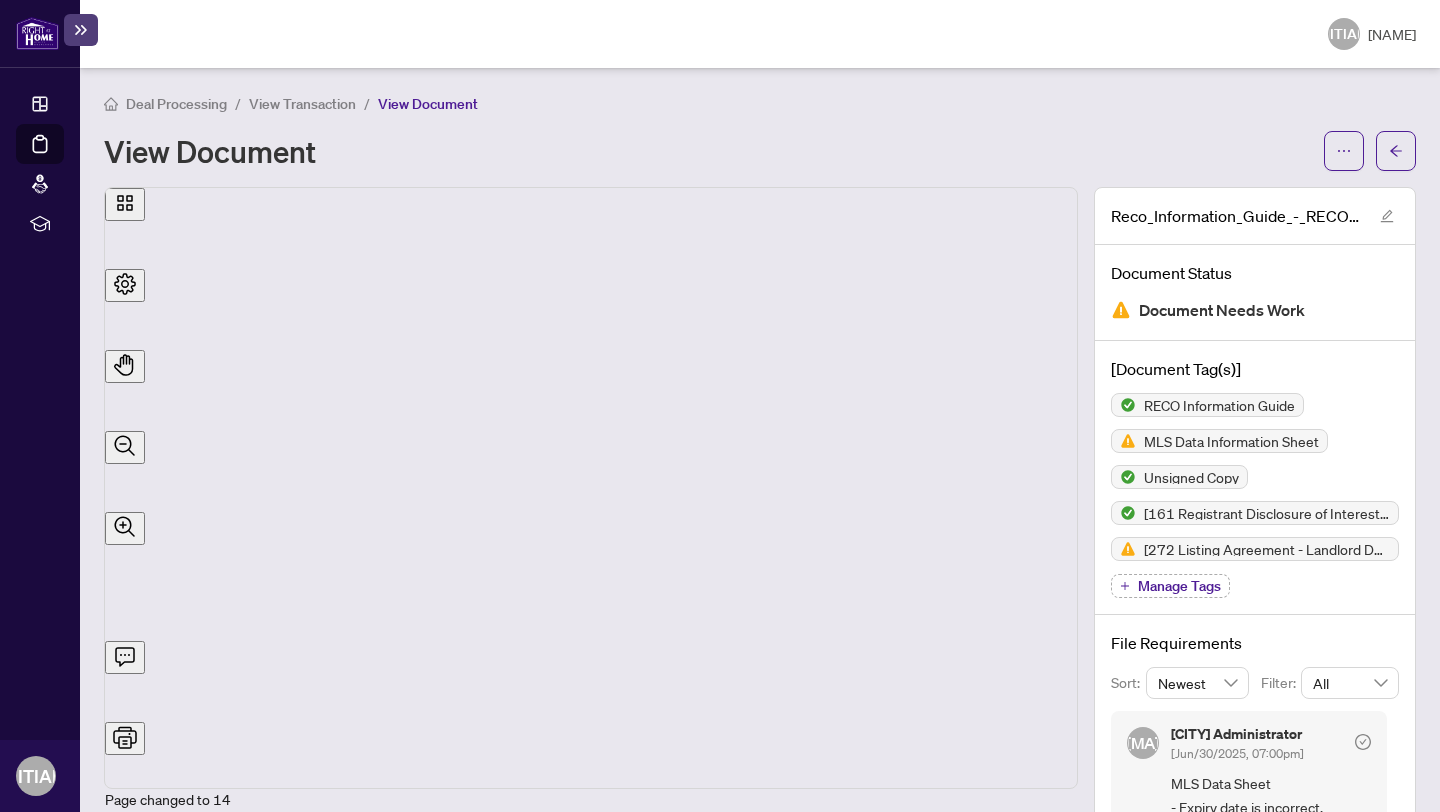 scroll, scrollTop: 13595, scrollLeft: 0, axis: vertical 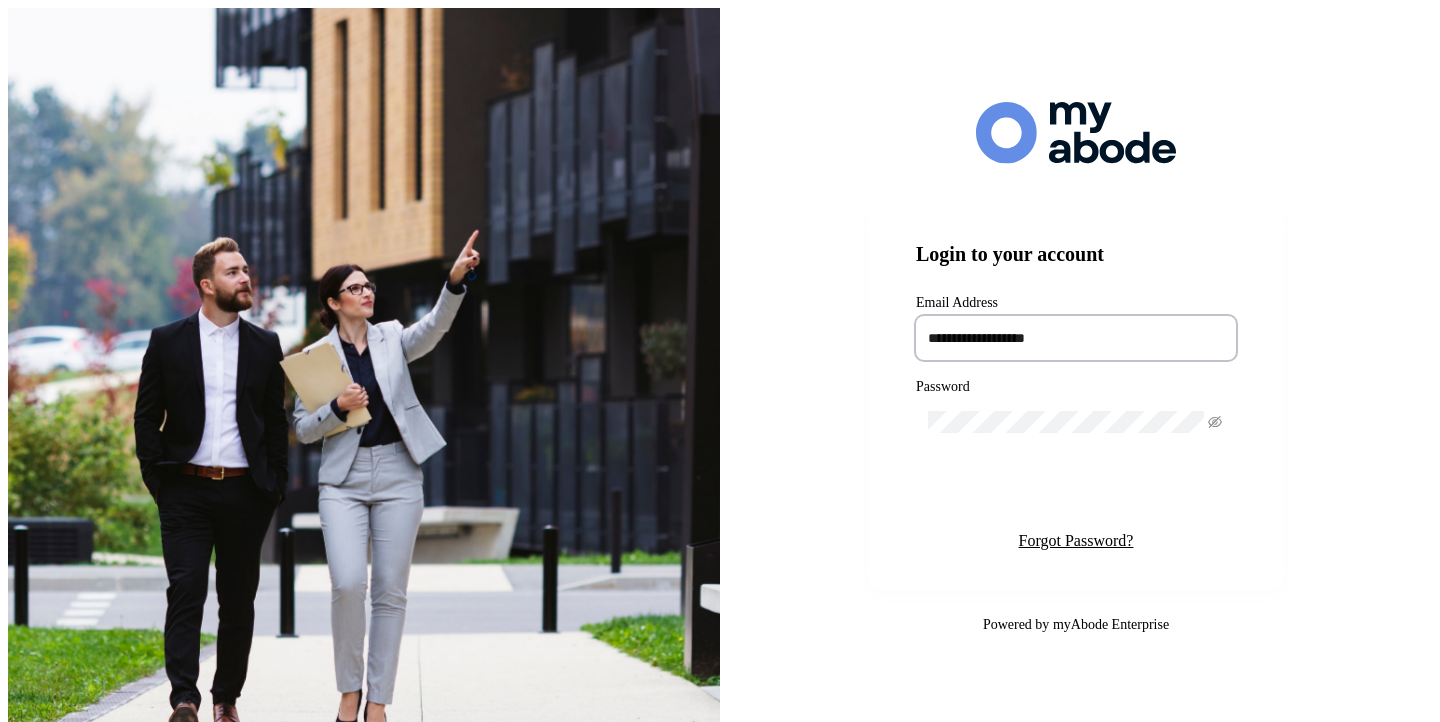 type on "**********" 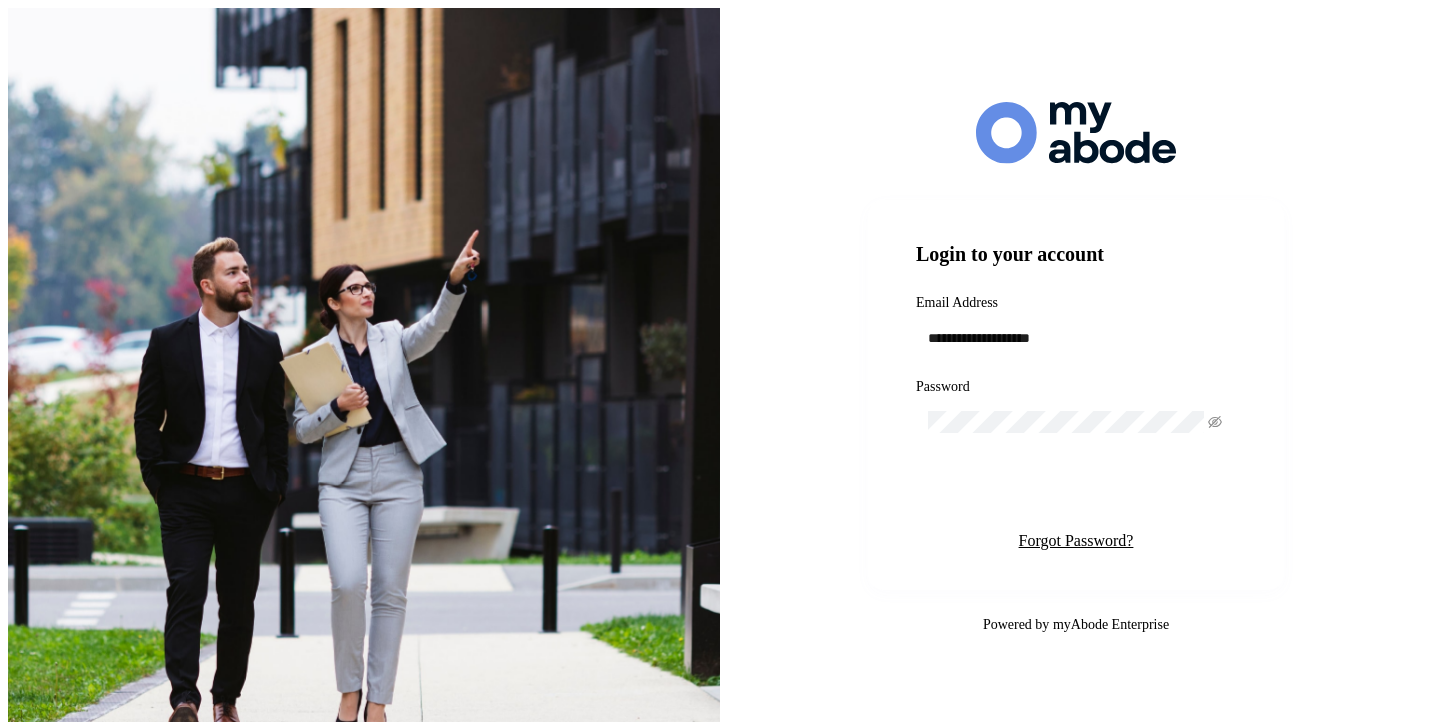 click on "Login" at bounding box center [1076, 492] 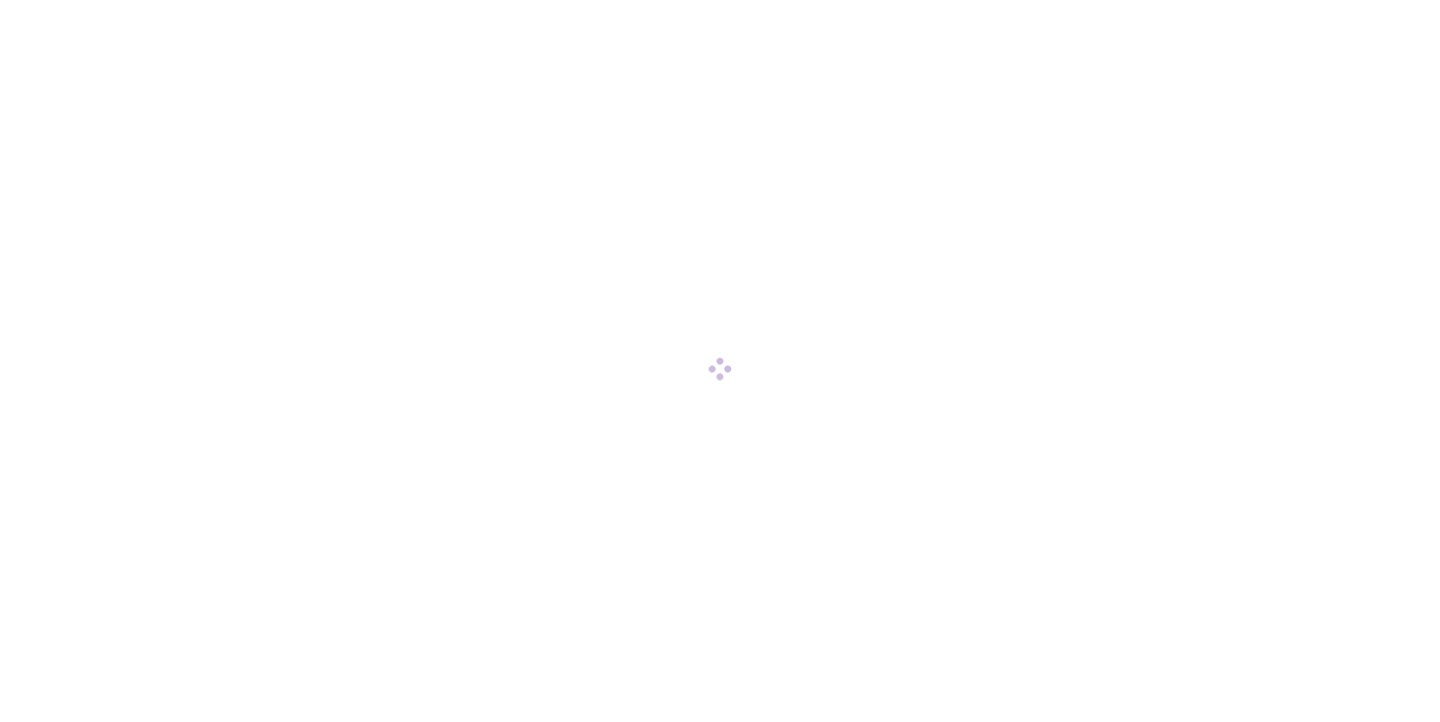 scroll, scrollTop: 0, scrollLeft: 0, axis: both 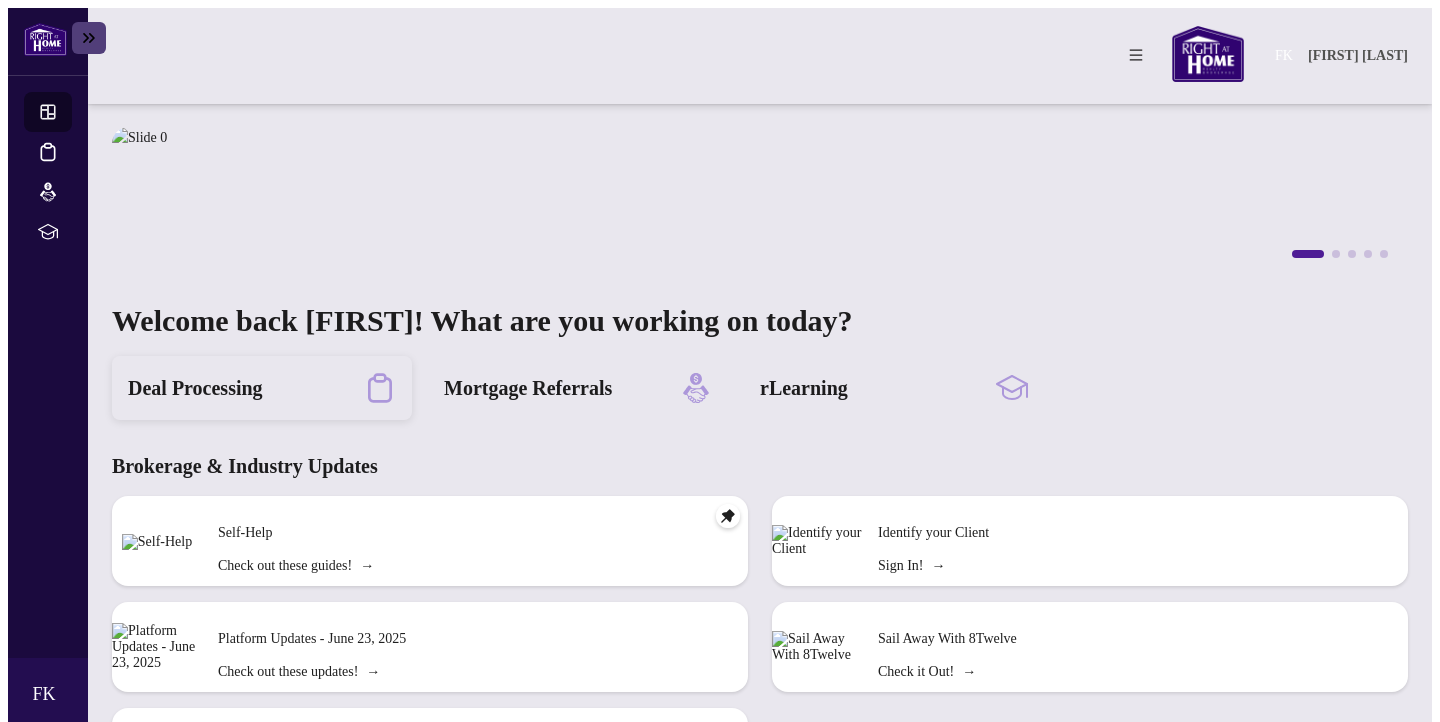 click on "Deal Processing" at bounding box center [262, 388] 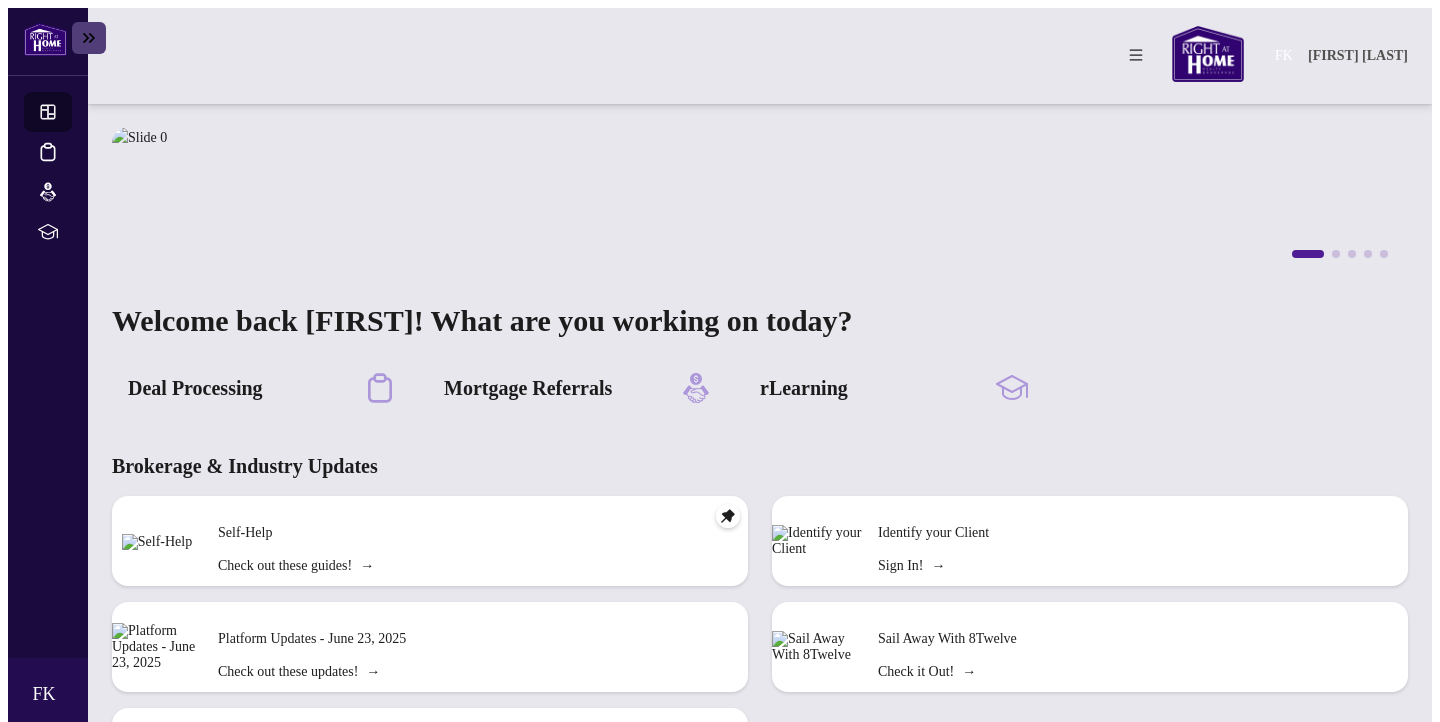 scroll, scrollTop: 0, scrollLeft: 0, axis: both 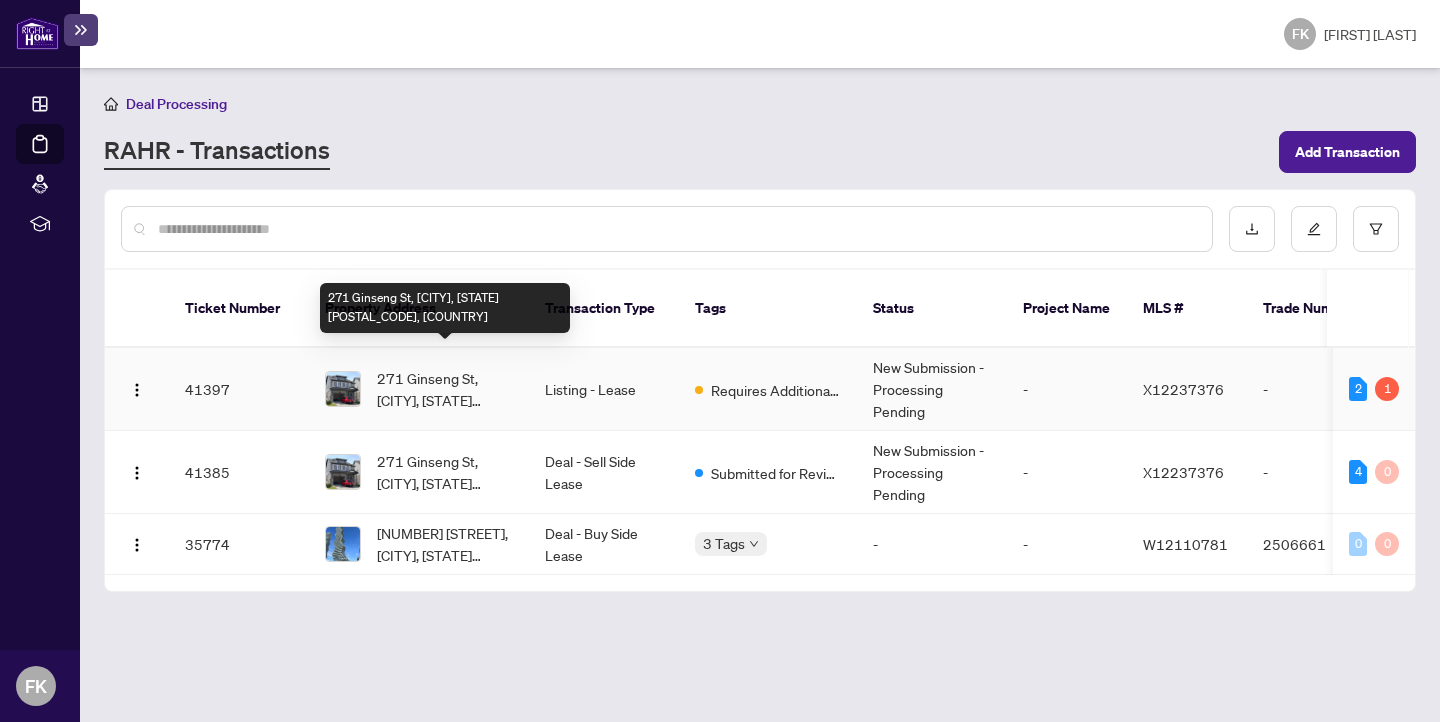 click on "[NUMBER] [STREET], [CITY], [STATE] [POSTAL_CODE], [COUNTRY]" at bounding box center [445, 389] 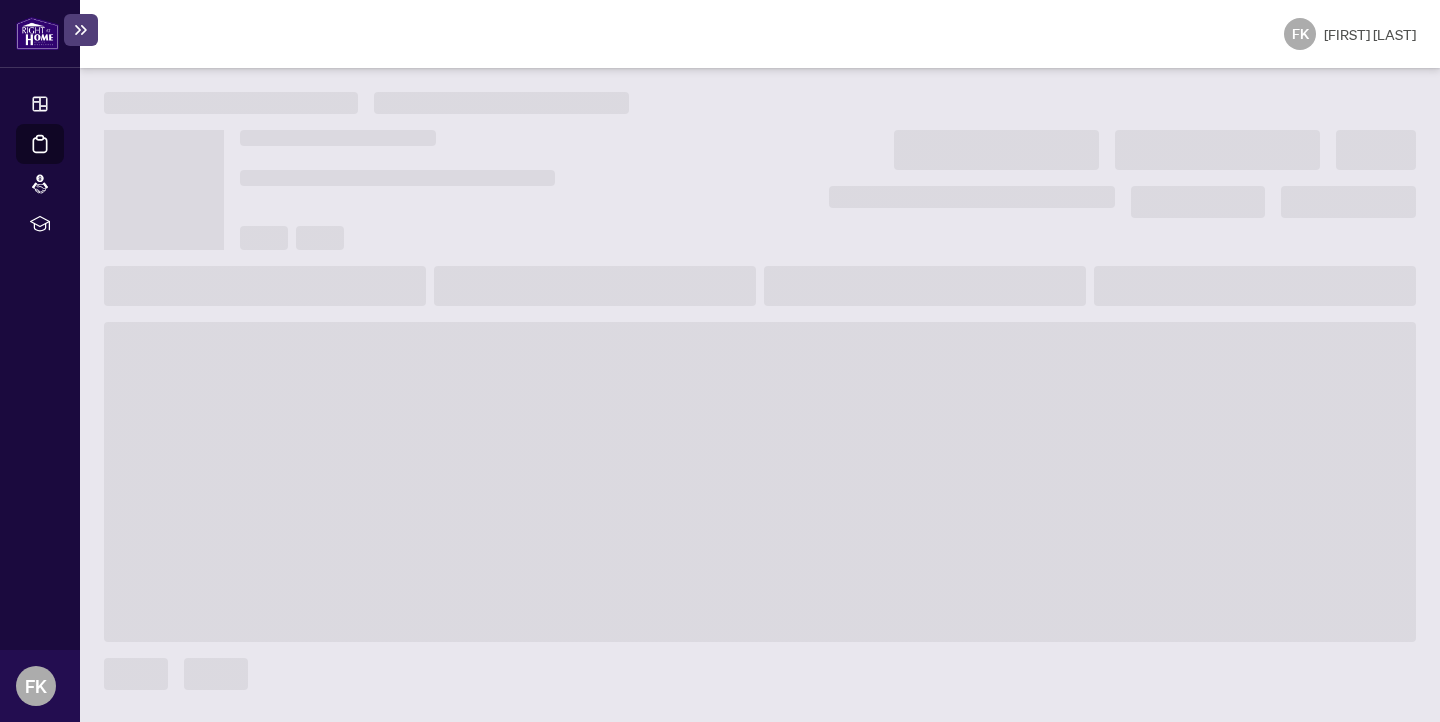 click at bounding box center [760, 482] 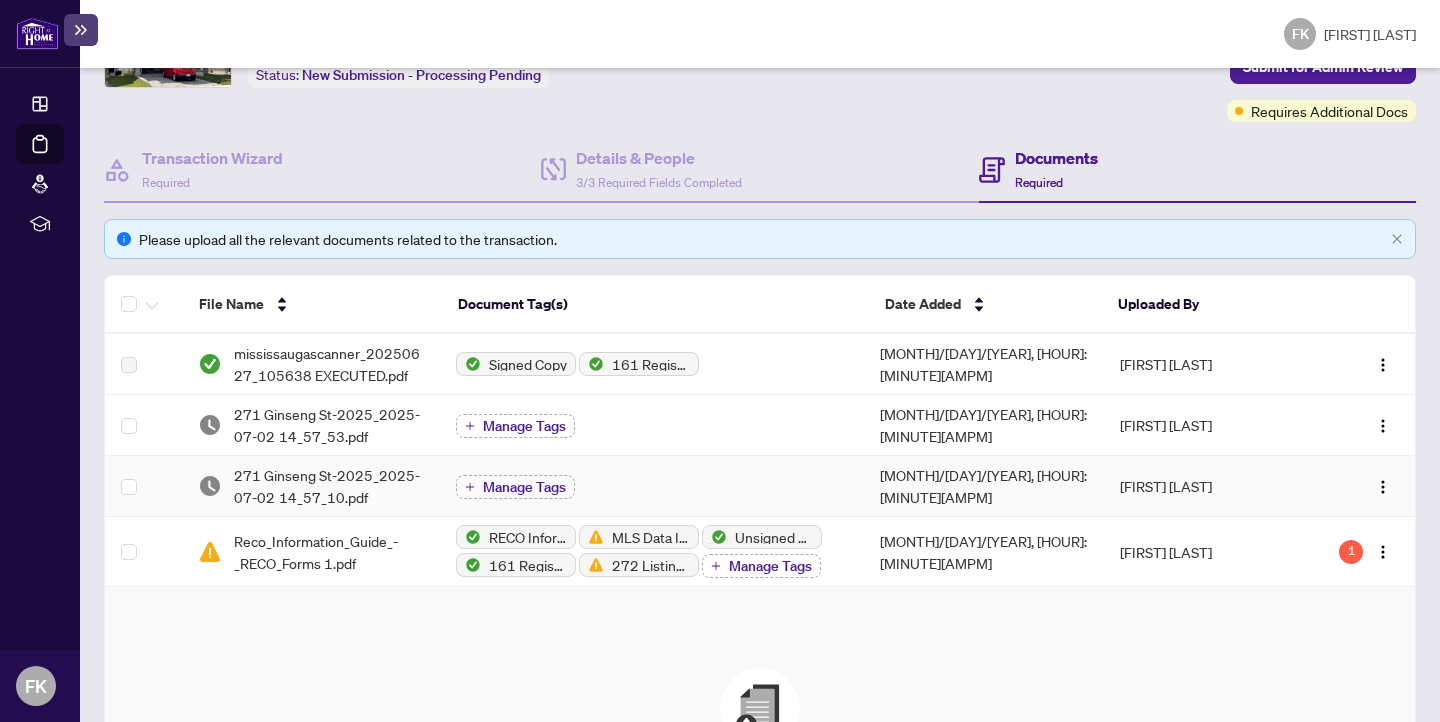 scroll, scrollTop: 145, scrollLeft: 0, axis: vertical 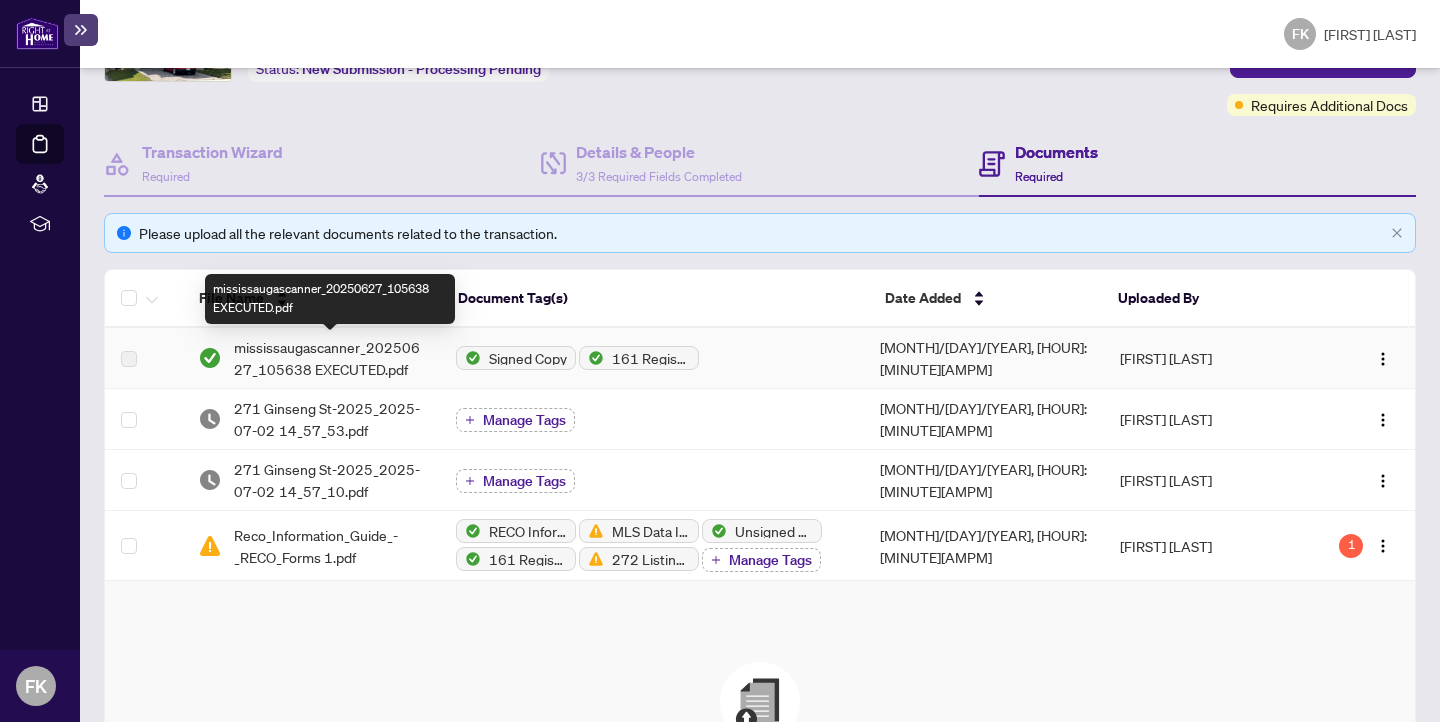 click on "mississaugascanner_20250627_105638 EXECUTED.pdf" at bounding box center (328, 358) 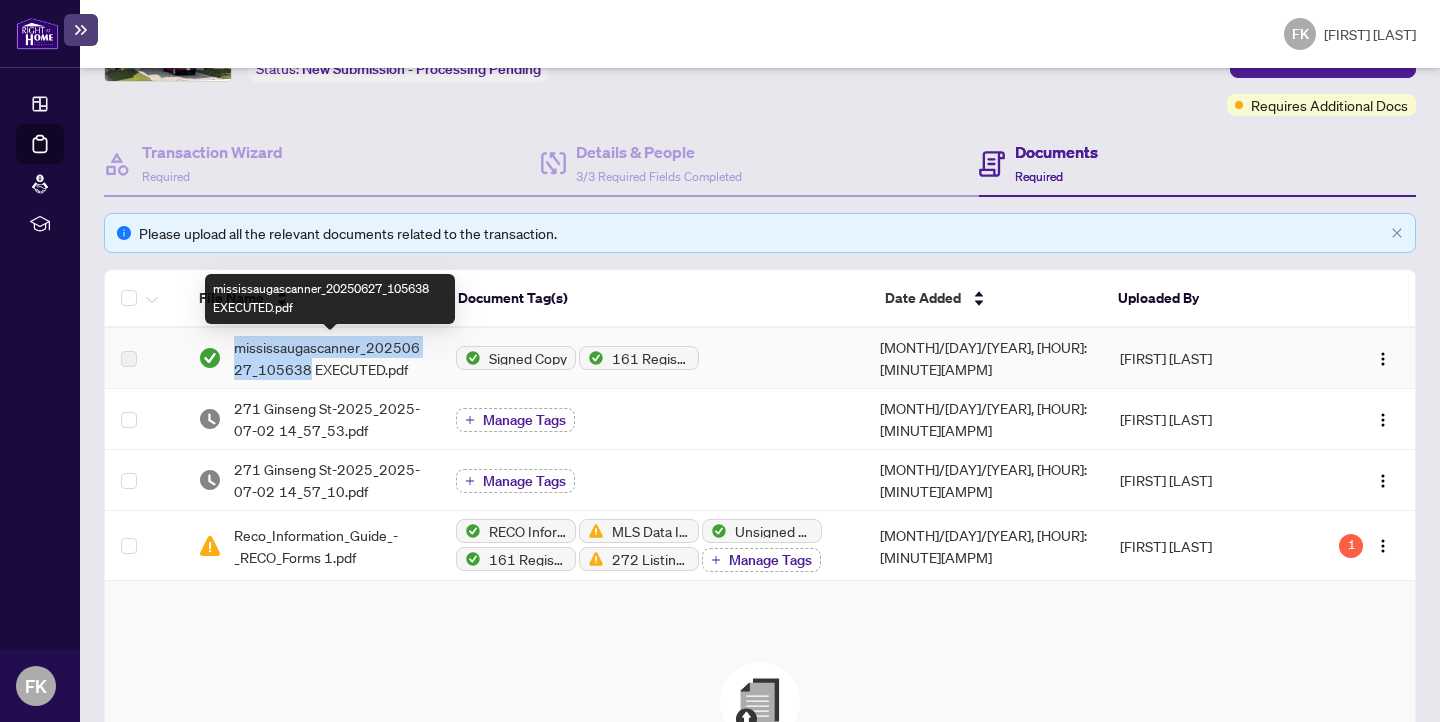 click on "mississaugascanner_20250627_105638 EXECUTED.pdf" at bounding box center [328, 358] 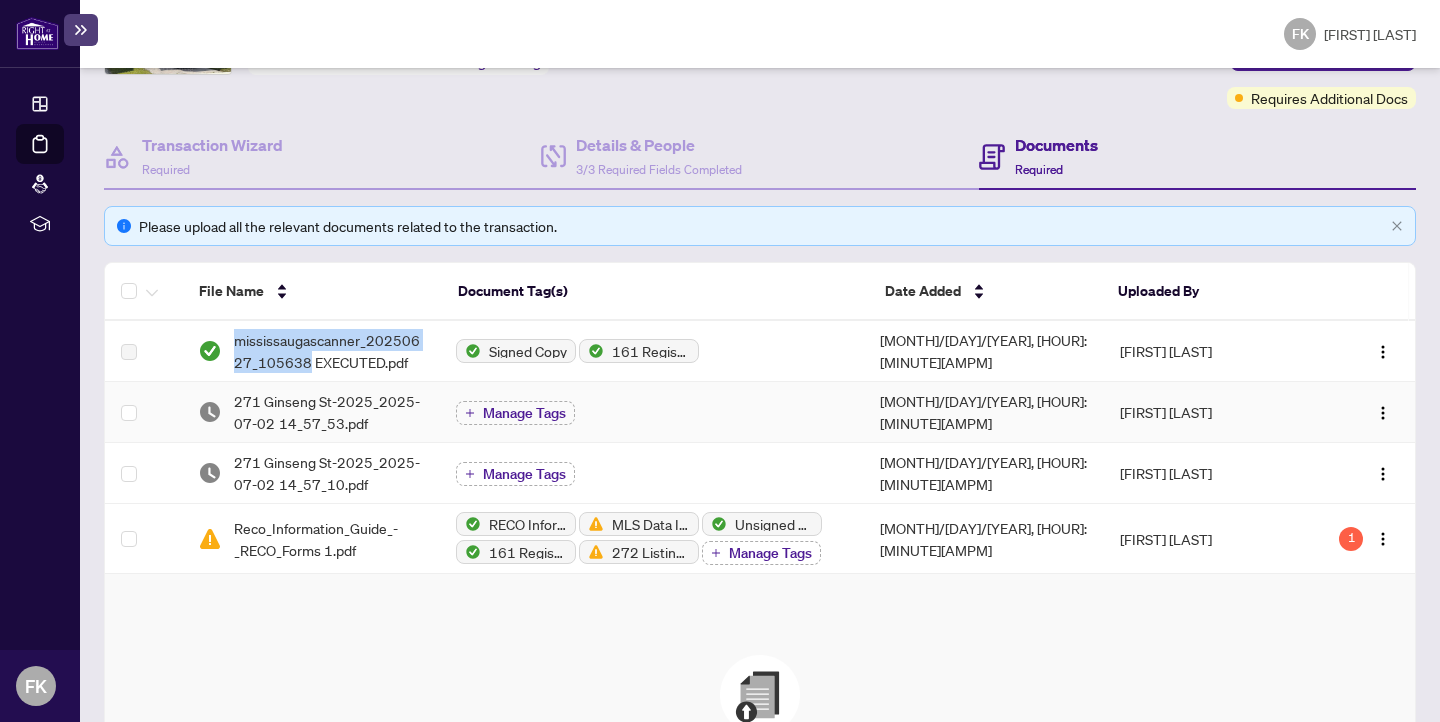 scroll, scrollTop: 163, scrollLeft: 0, axis: vertical 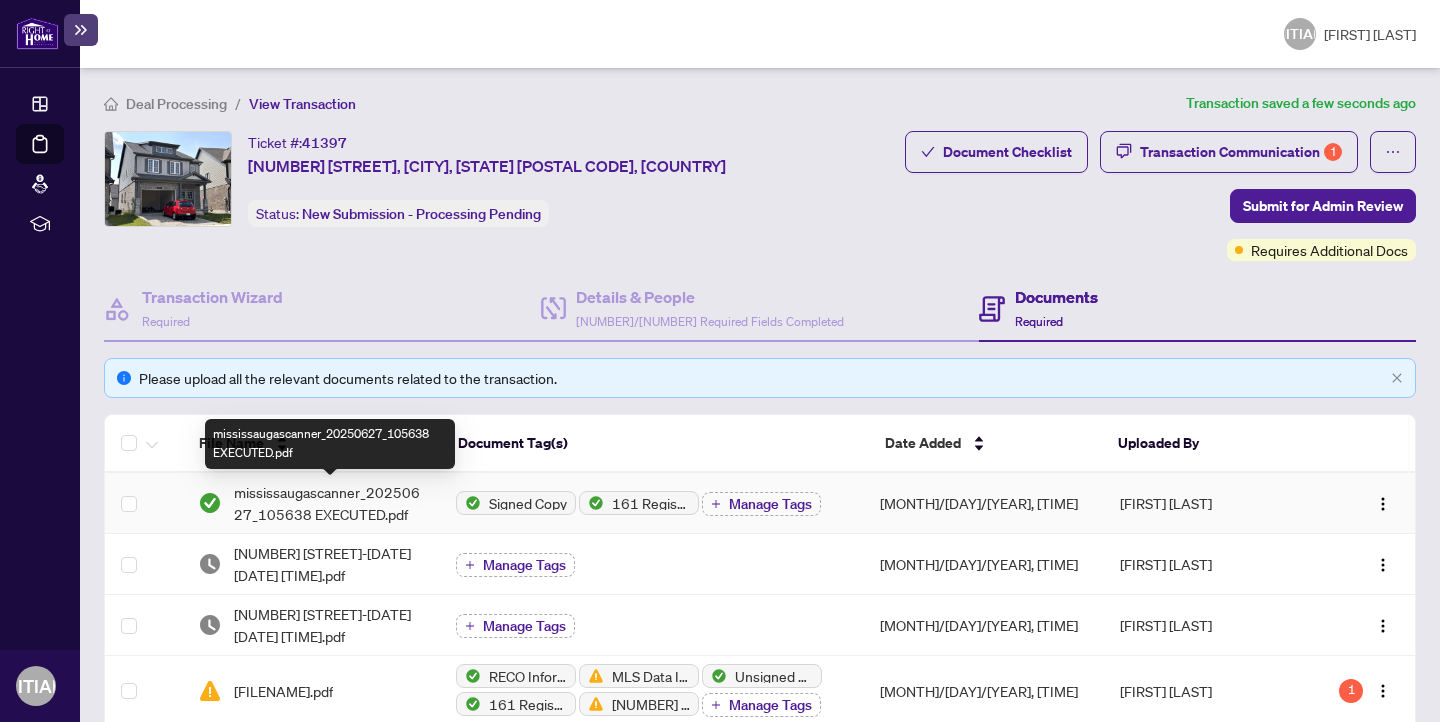 click on "mississaugascanner_20250627_105638 EXECUTED.pdf" at bounding box center (328, 503) 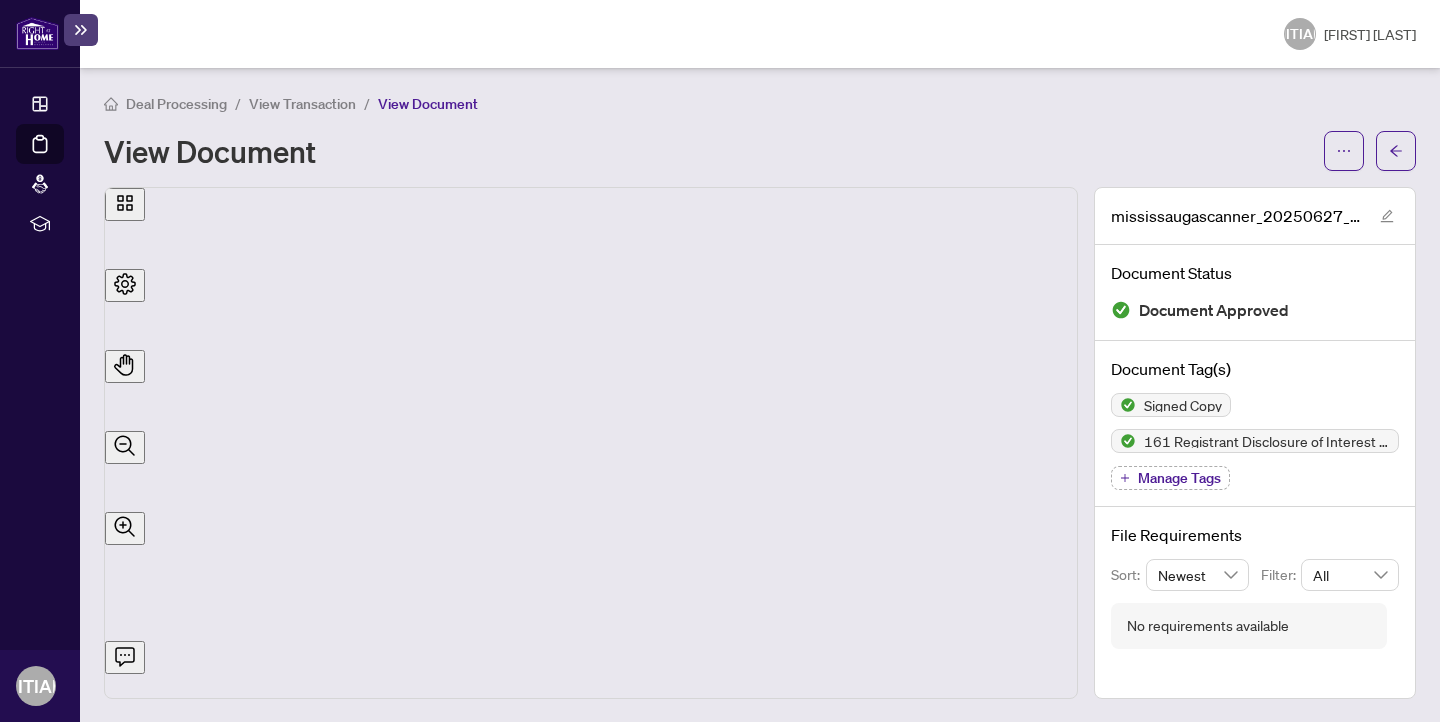 scroll, scrollTop: 430, scrollLeft: 0, axis: vertical 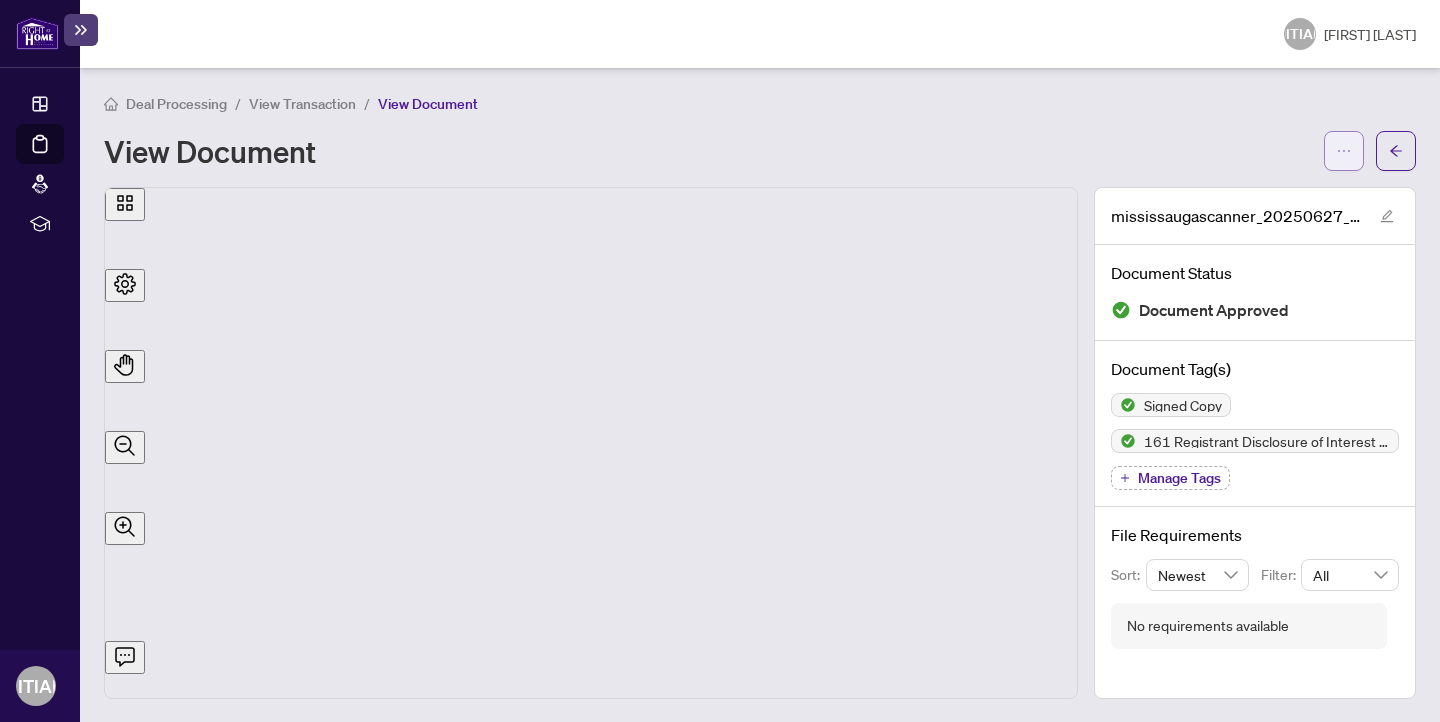 click at bounding box center [1344, 151] 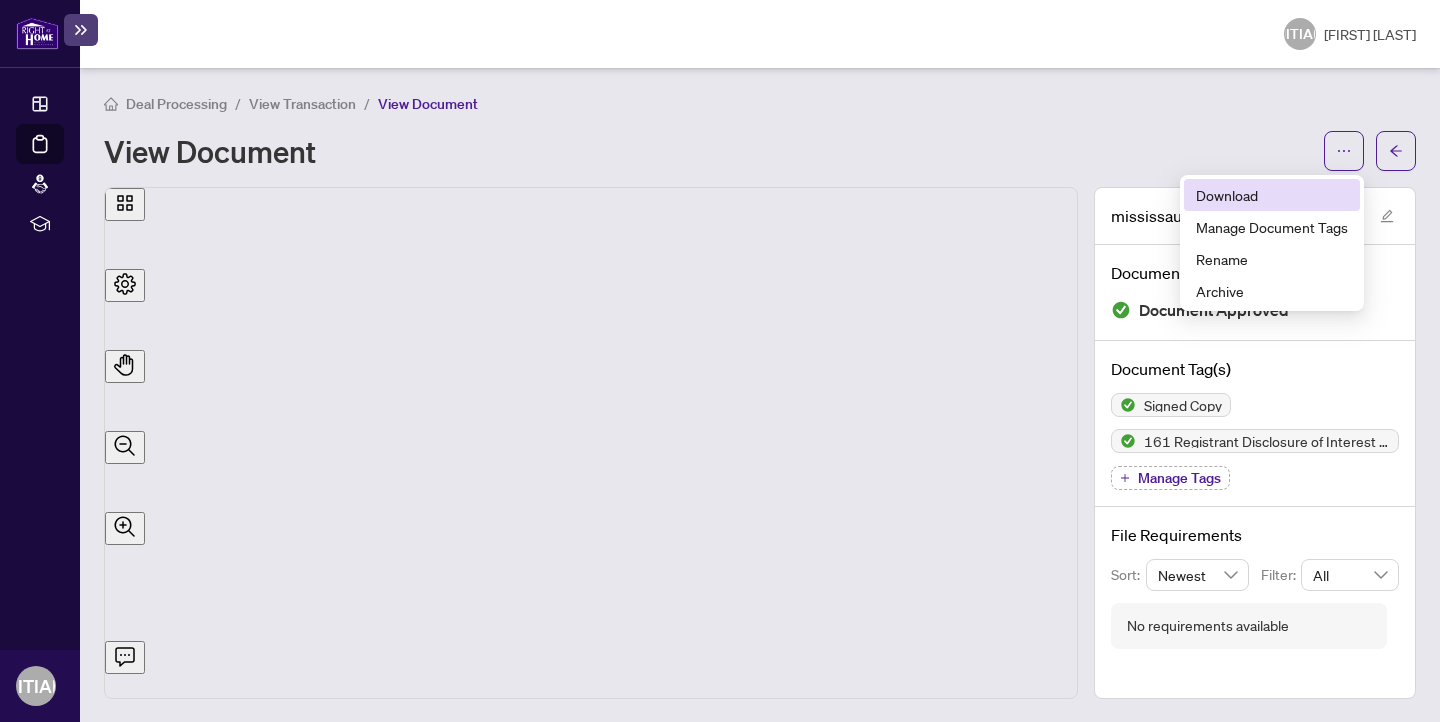 click on "[Download]" at bounding box center [1272, 195] 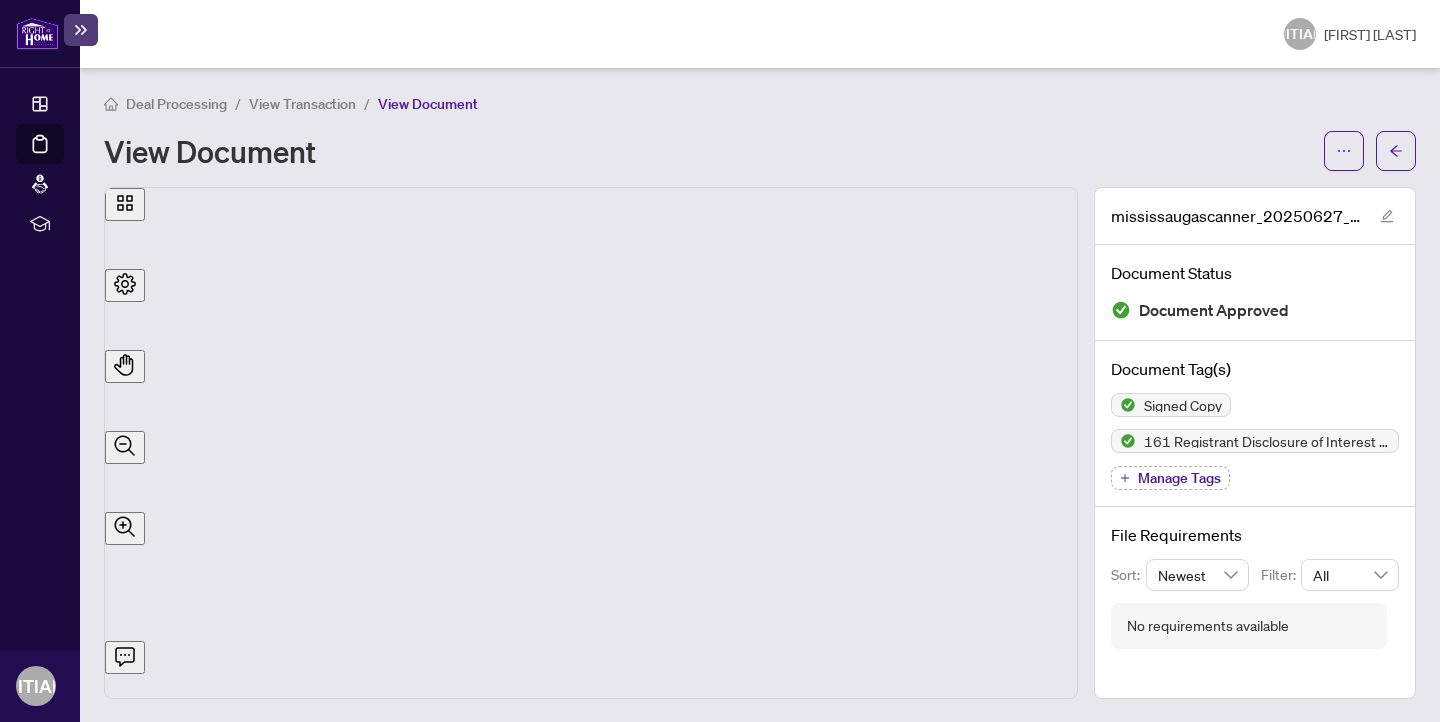 click on "View Transaction" at bounding box center (302, 104) 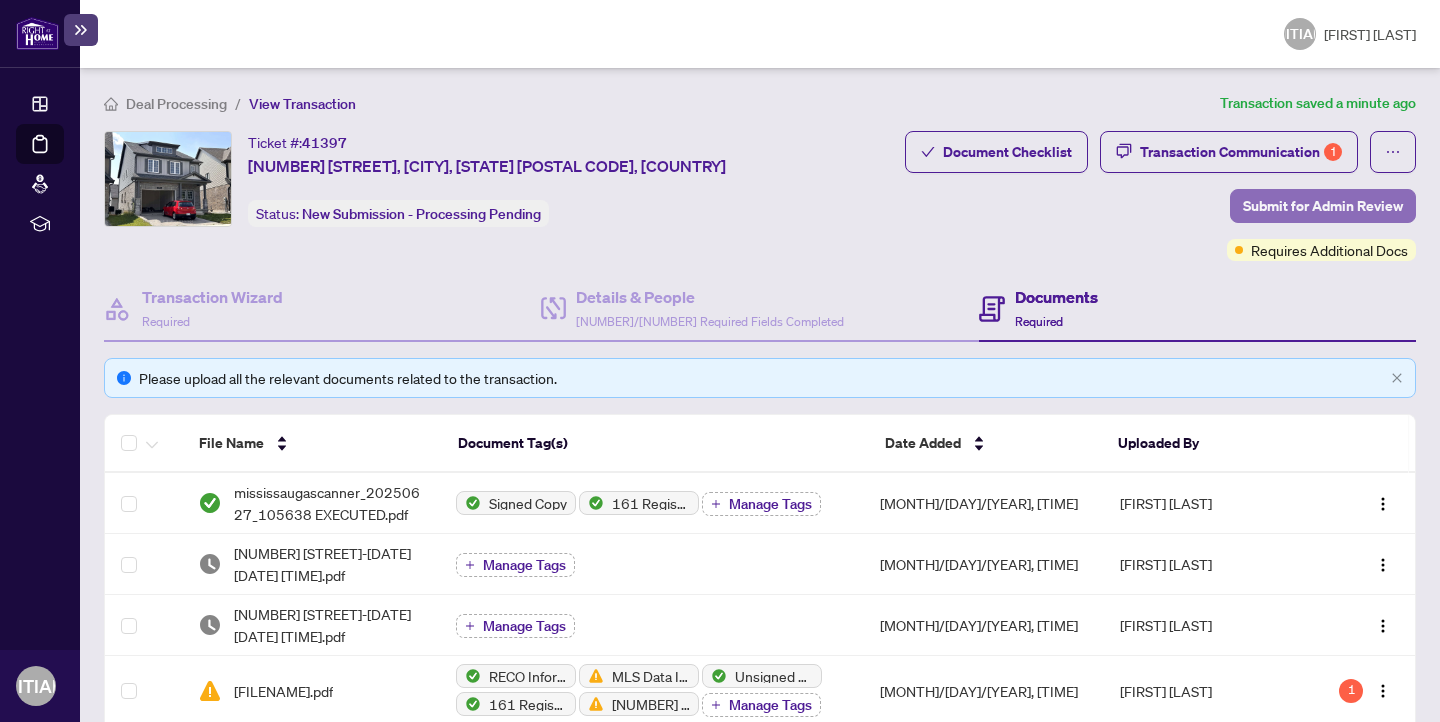click on "Submit for Admin Review" at bounding box center [1323, 206] 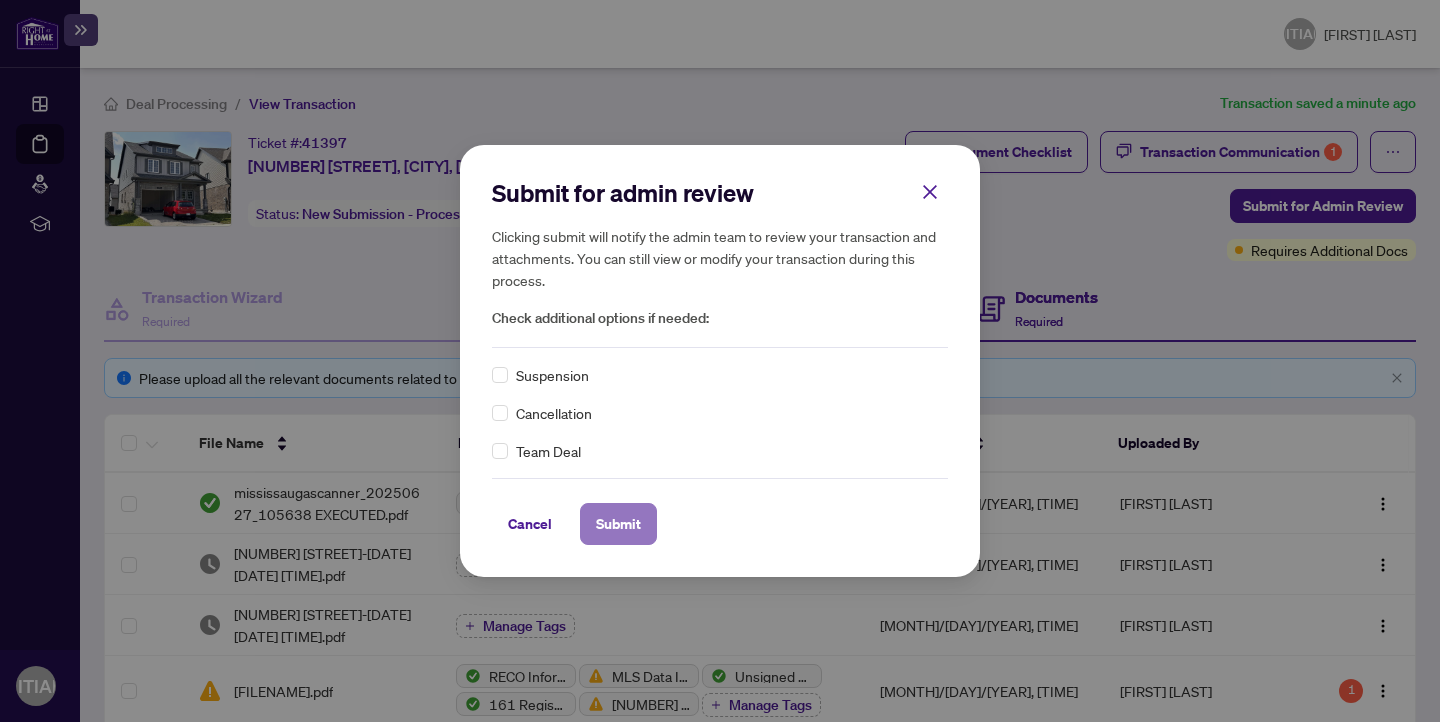 click on "Submit" at bounding box center (618, 524) 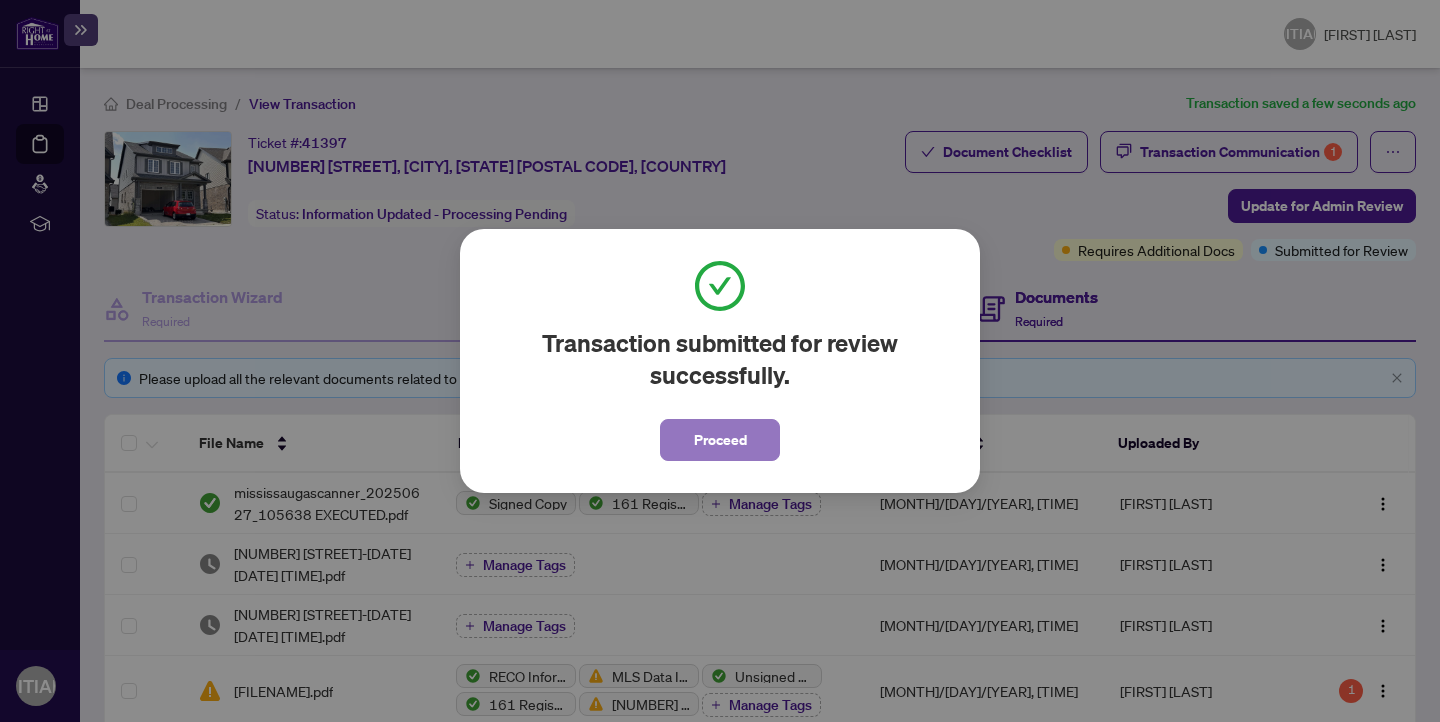 click on "Proceed" at bounding box center (720, 440) 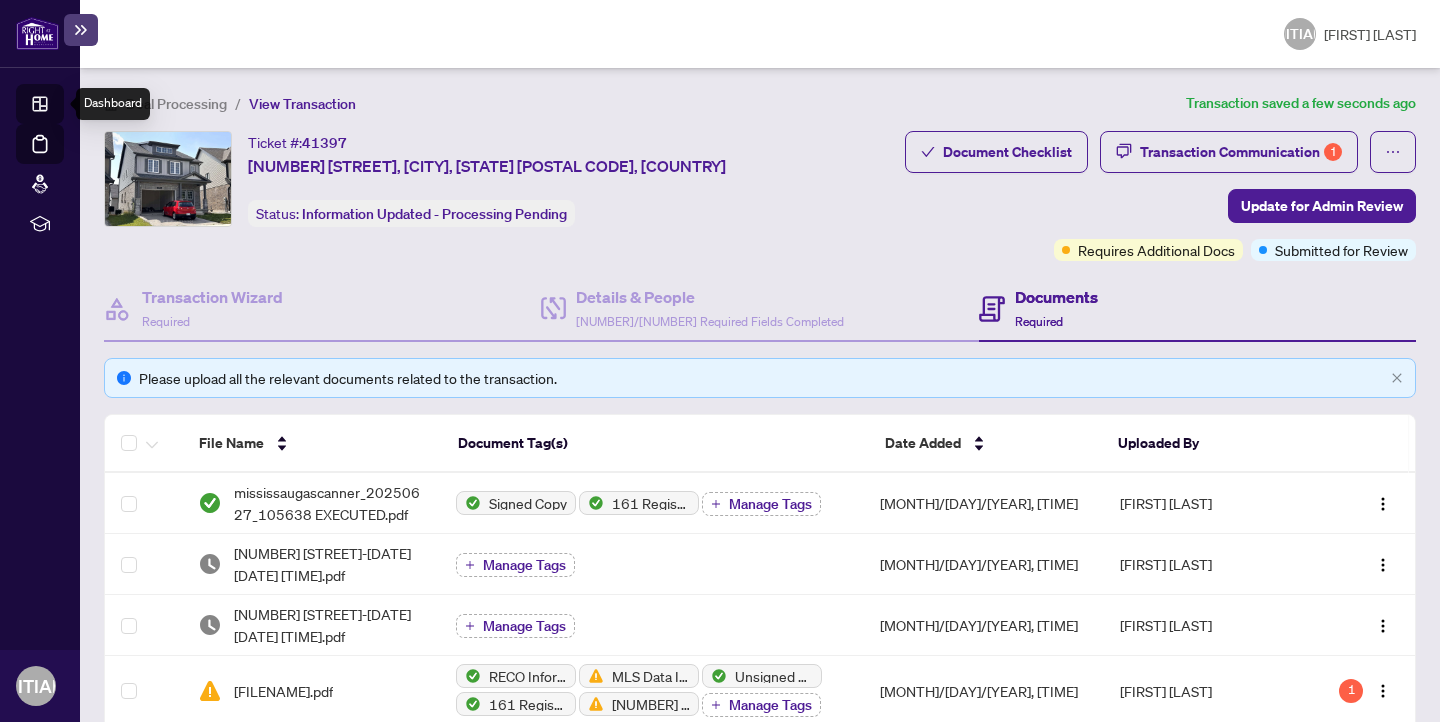 click on "Dashboard" at bounding box center (62, 107) 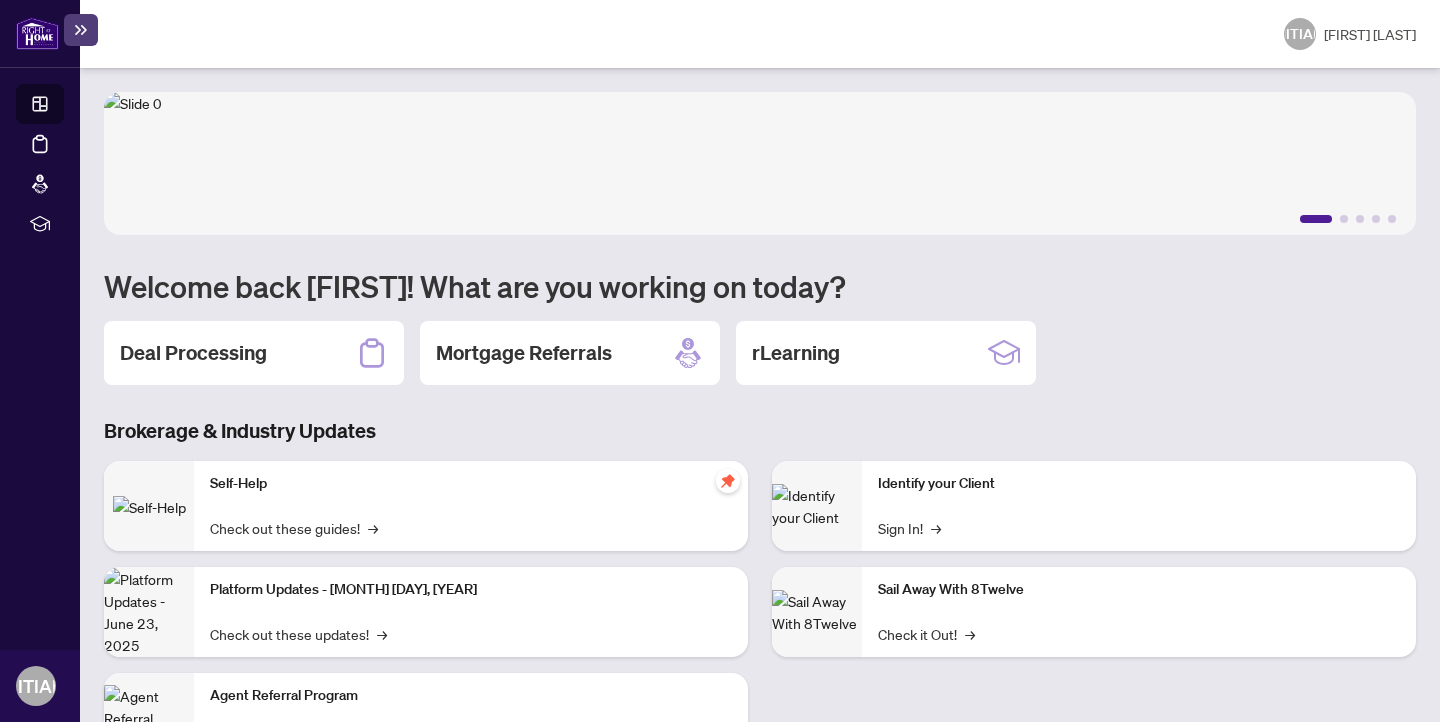 click on "Deal Processing" at bounding box center [193, 353] 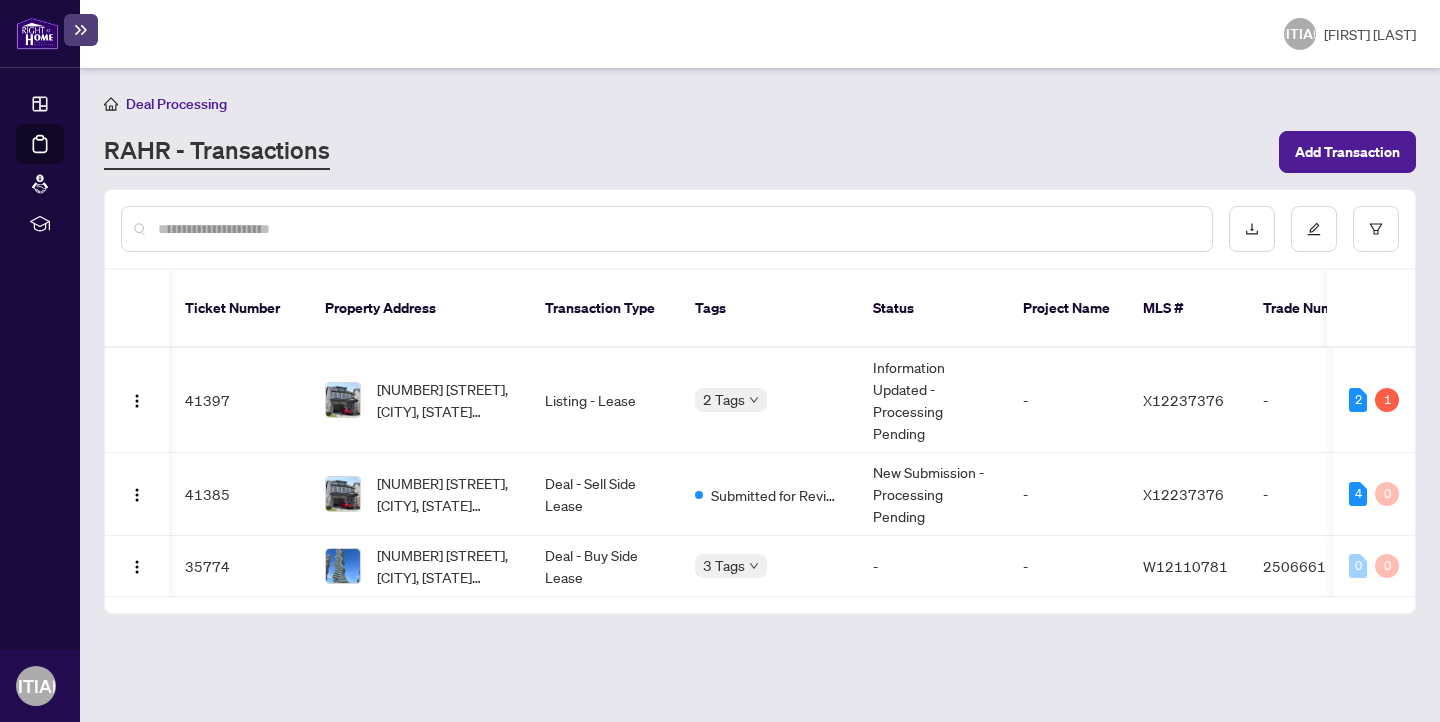 scroll, scrollTop: 0, scrollLeft: 12, axis: horizontal 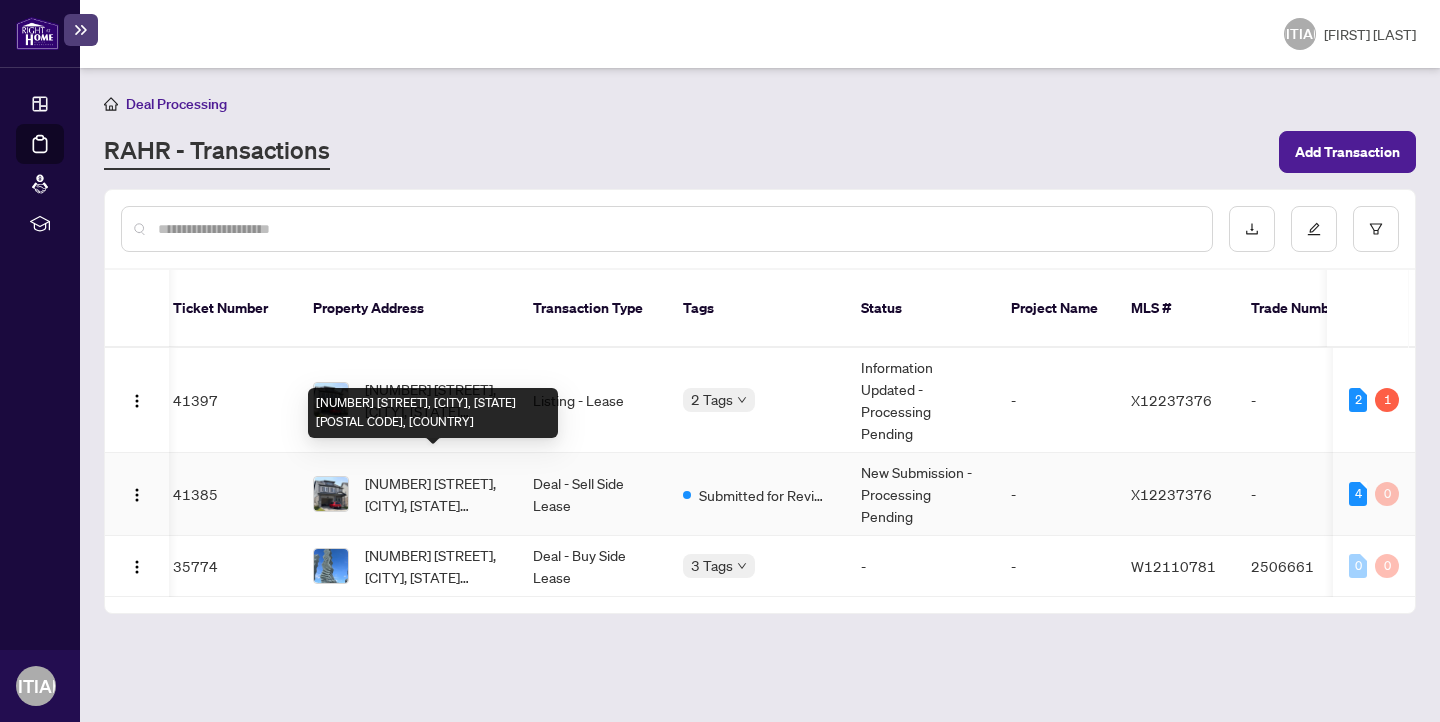 click on "[NUMBER] [STREET], [CITY], [STATE] [POSTAL CODE], Canada" at bounding box center [433, 494] 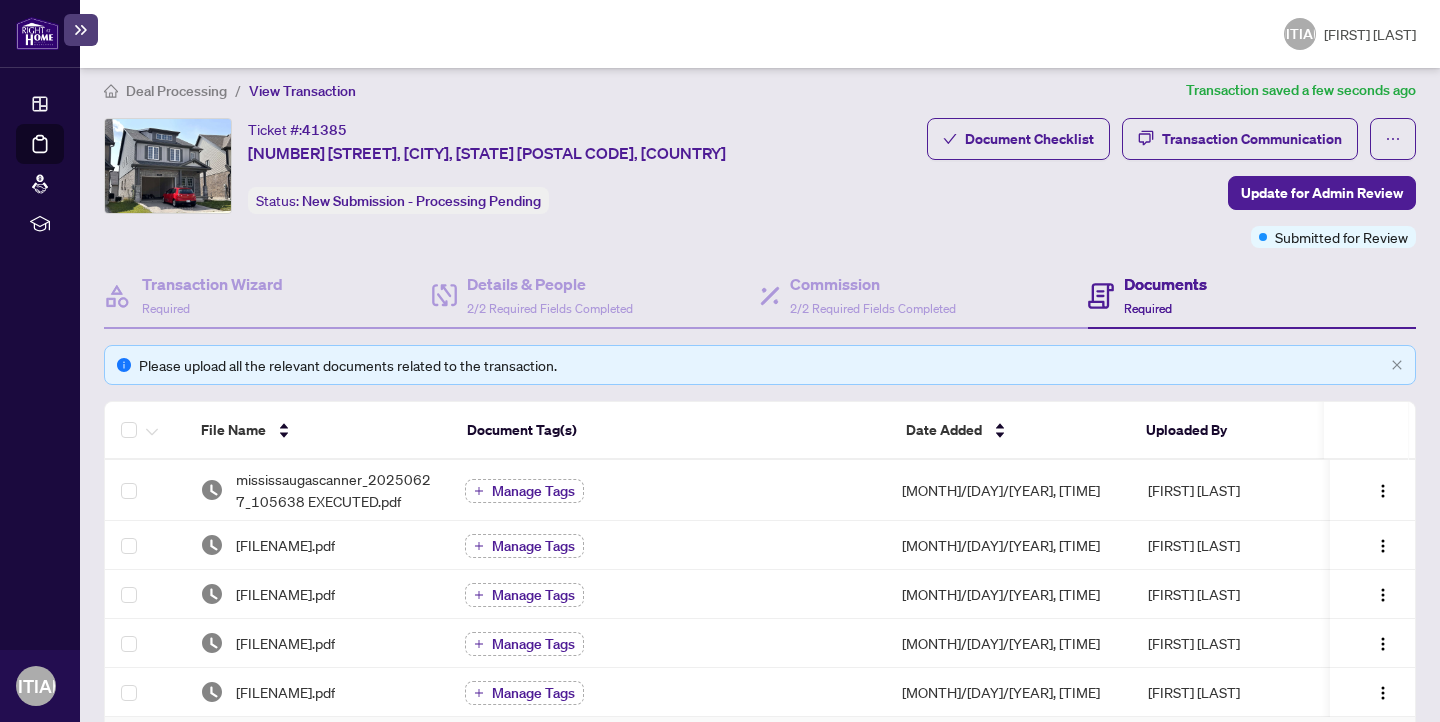 scroll, scrollTop: 2, scrollLeft: 0, axis: vertical 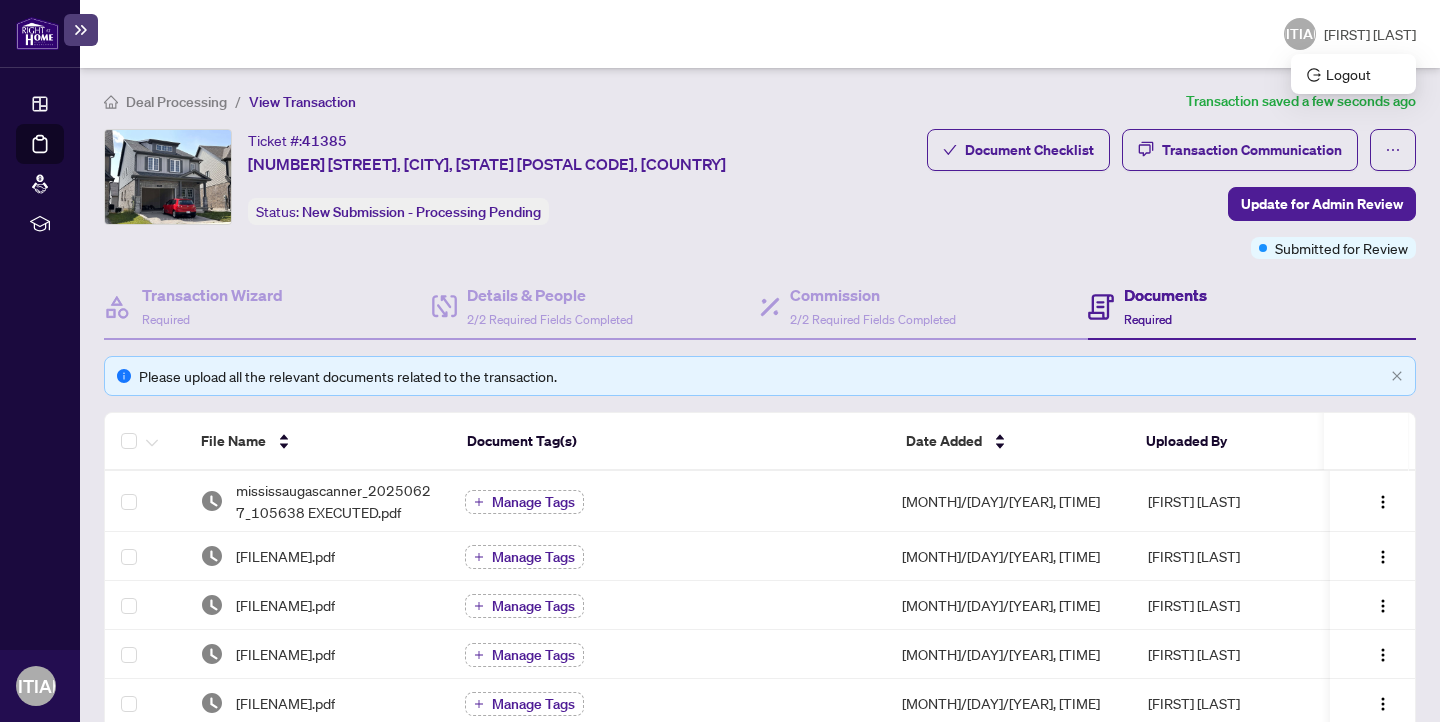 click on "[NAME]" at bounding box center [1370, 34] 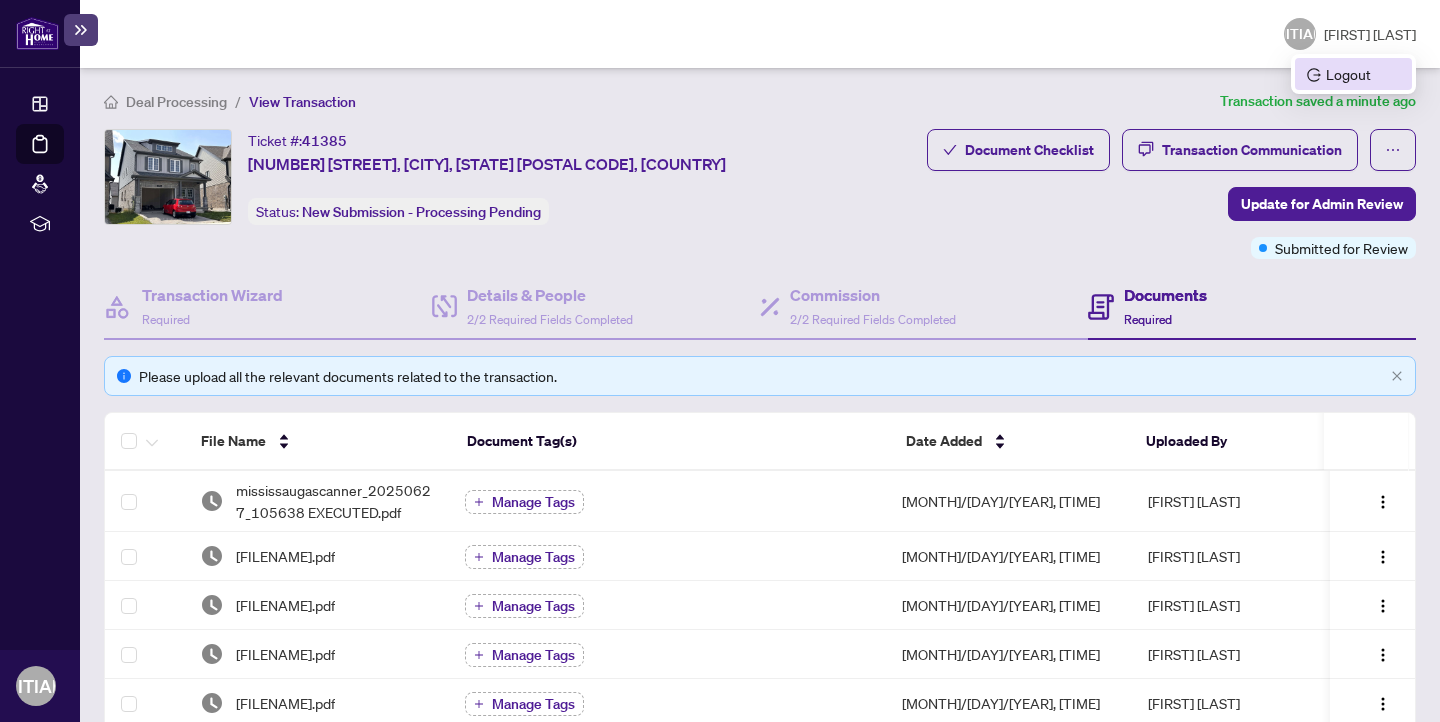 click on "Logout" at bounding box center [1353, 74] 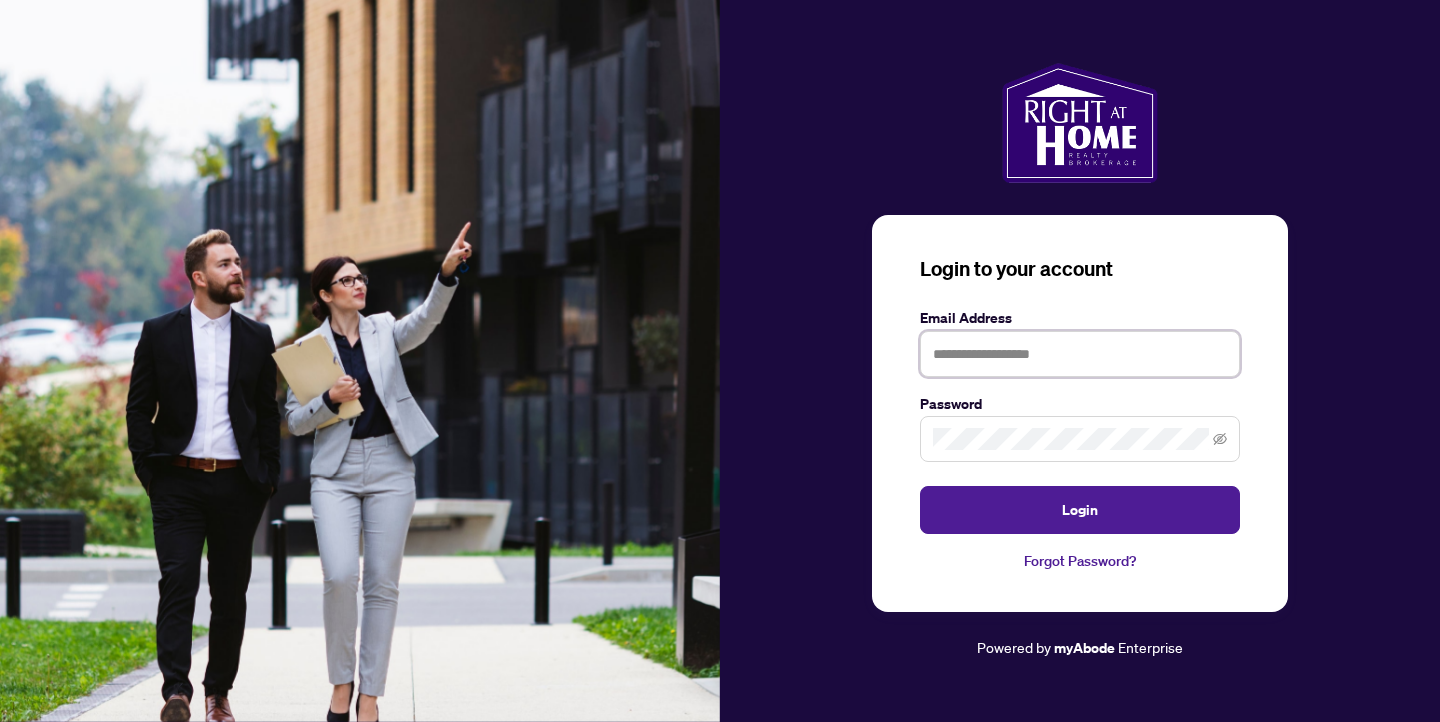 type on "**********" 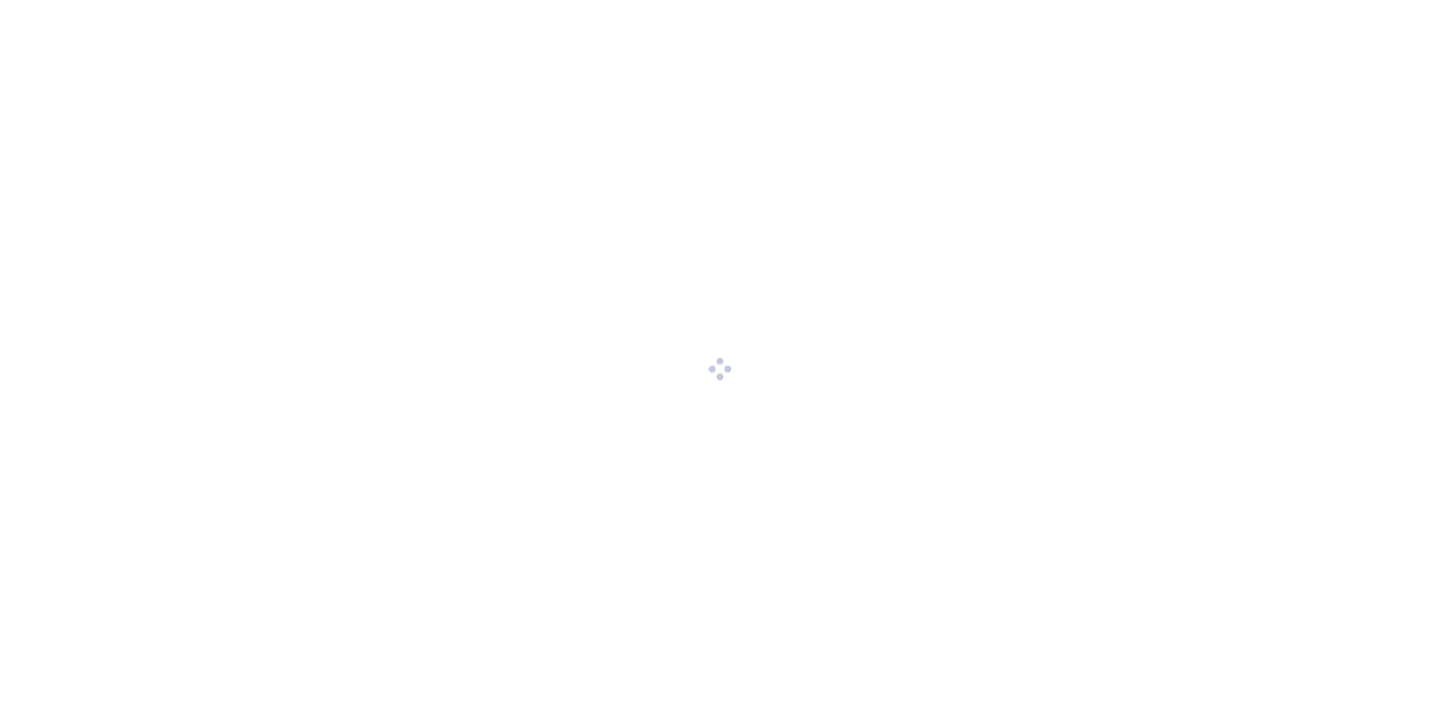 scroll, scrollTop: 0, scrollLeft: 0, axis: both 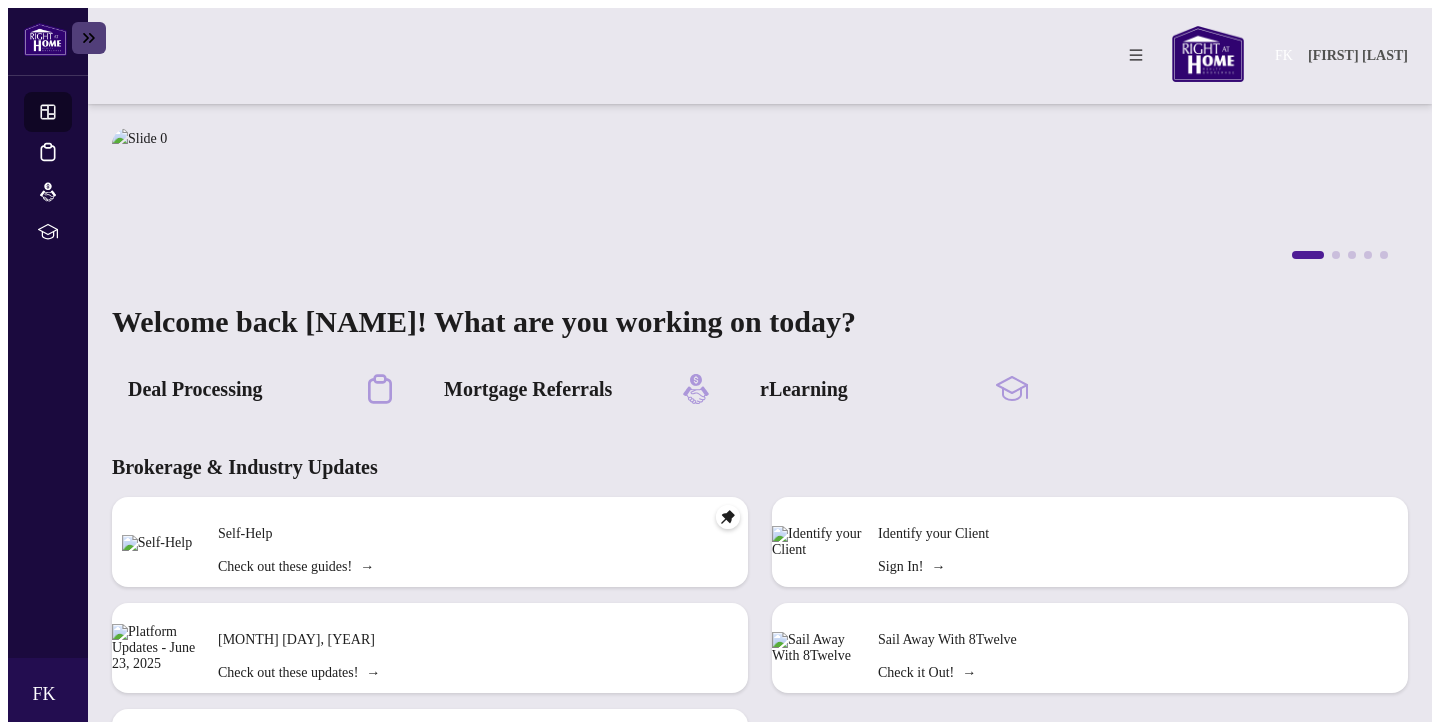 click on "Deal Processing" at bounding box center [195, 389] 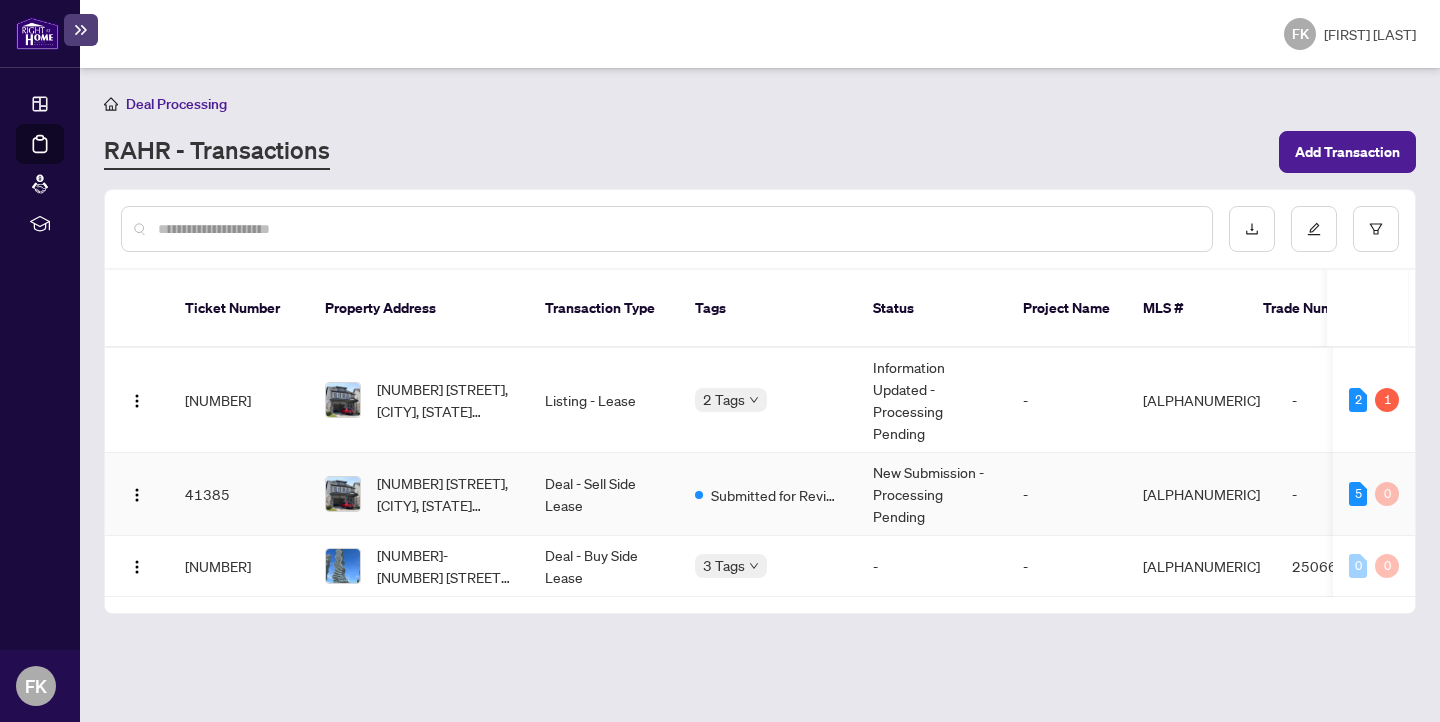 click on "[NUMBER] [STREET], [CITY], [STATE] [POSTAL CODE], Canada" at bounding box center [419, 494] 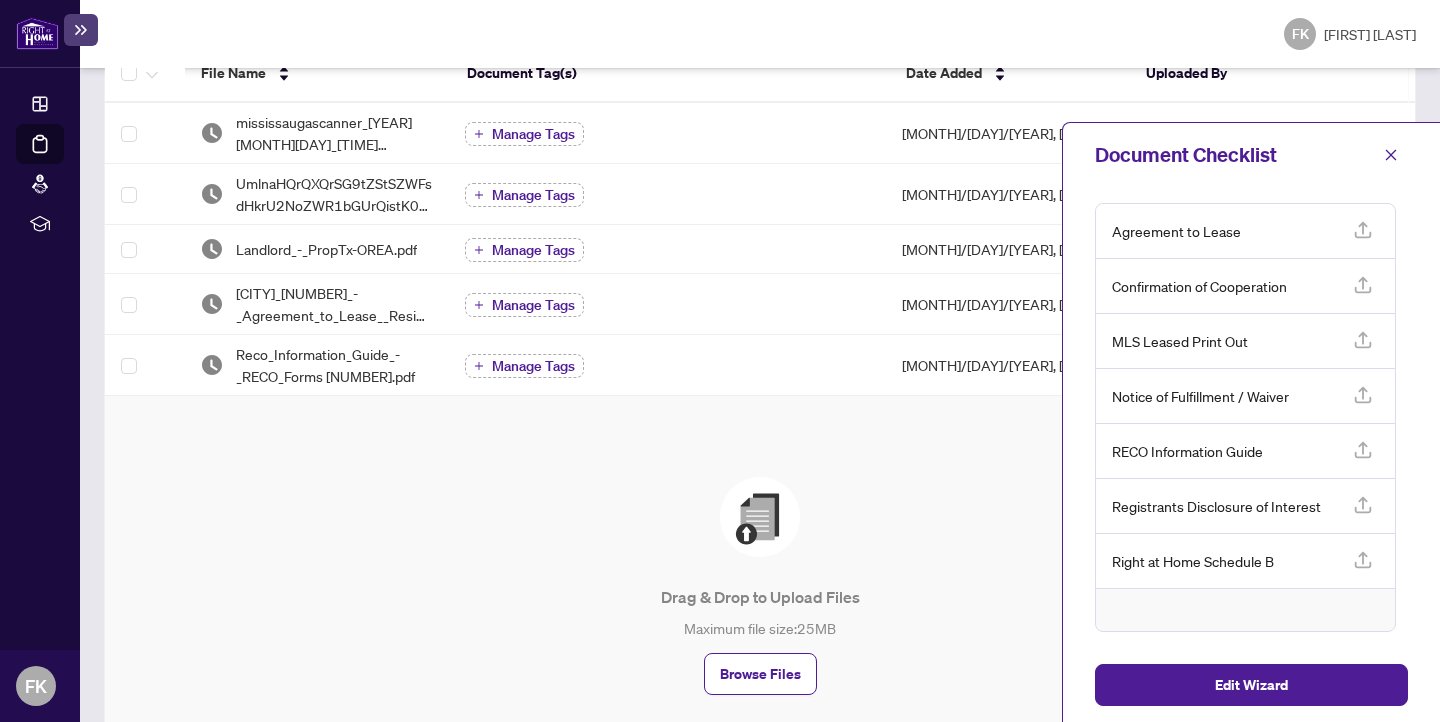 scroll, scrollTop: 380, scrollLeft: 0, axis: vertical 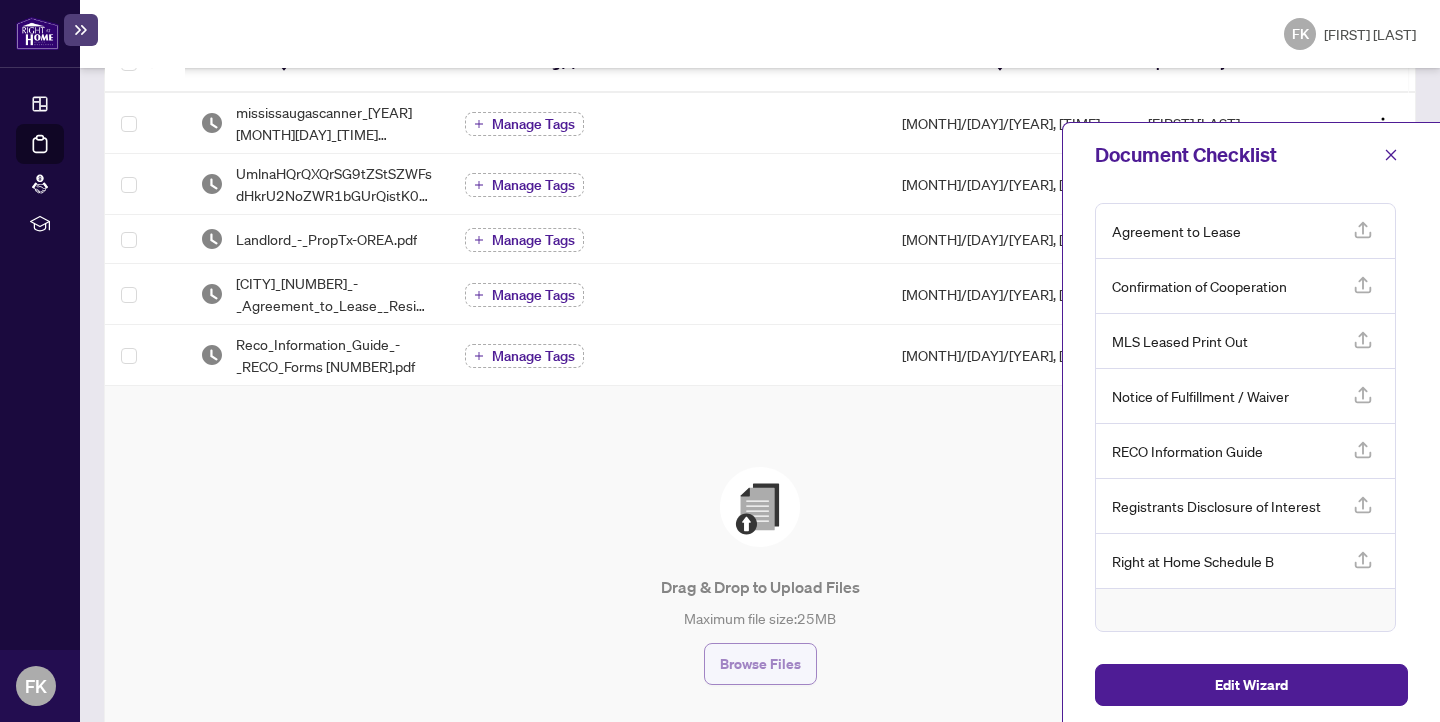 click on "Browse Files" at bounding box center [760, 664] 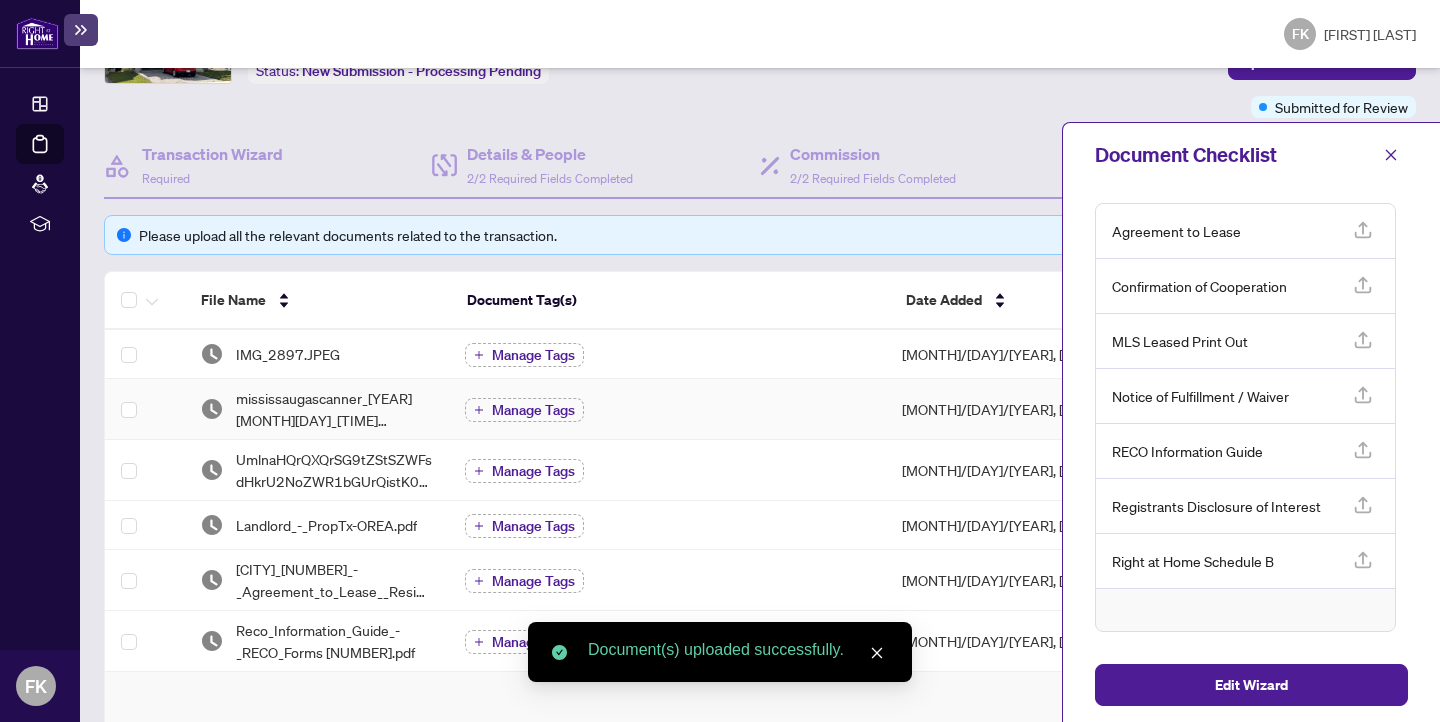 scroll, scrollTop: 101, scrollLeft: 0, axis: vertical 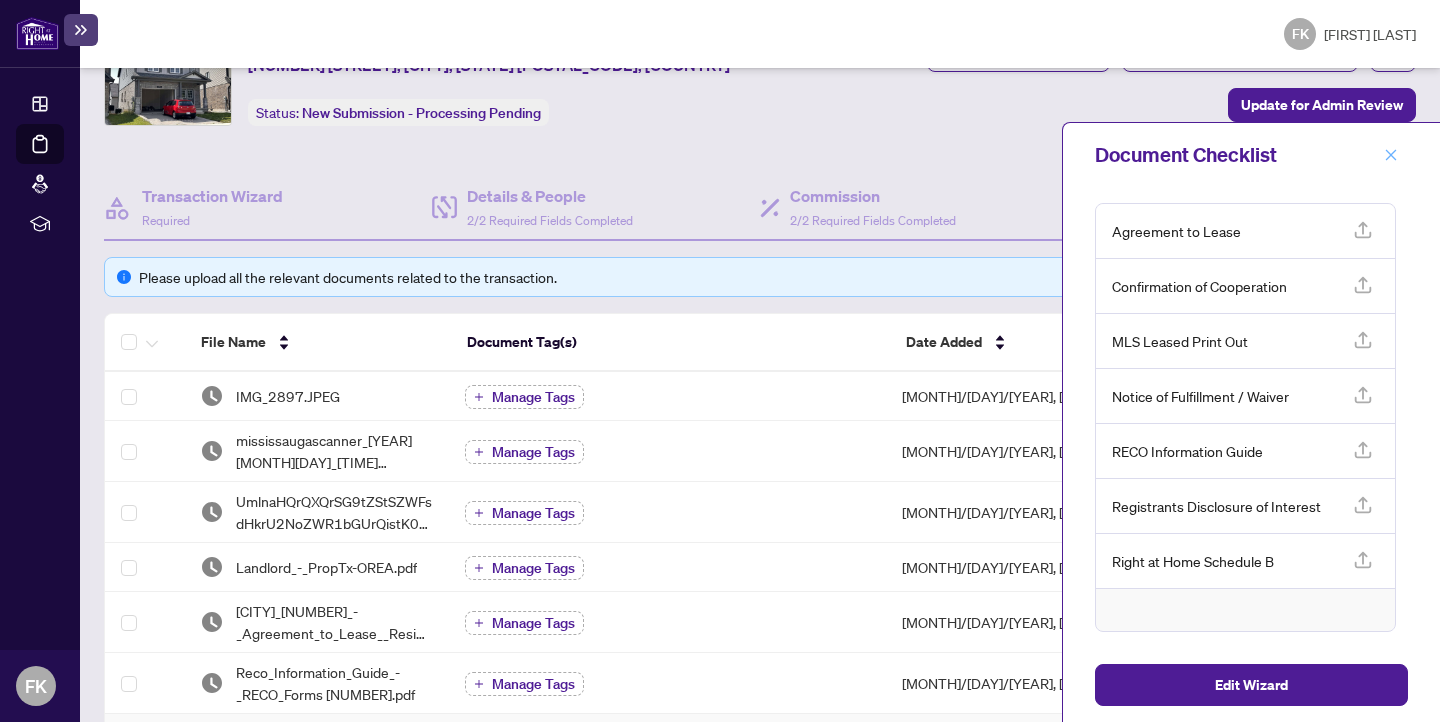 click at bounding box center [1391, 155] 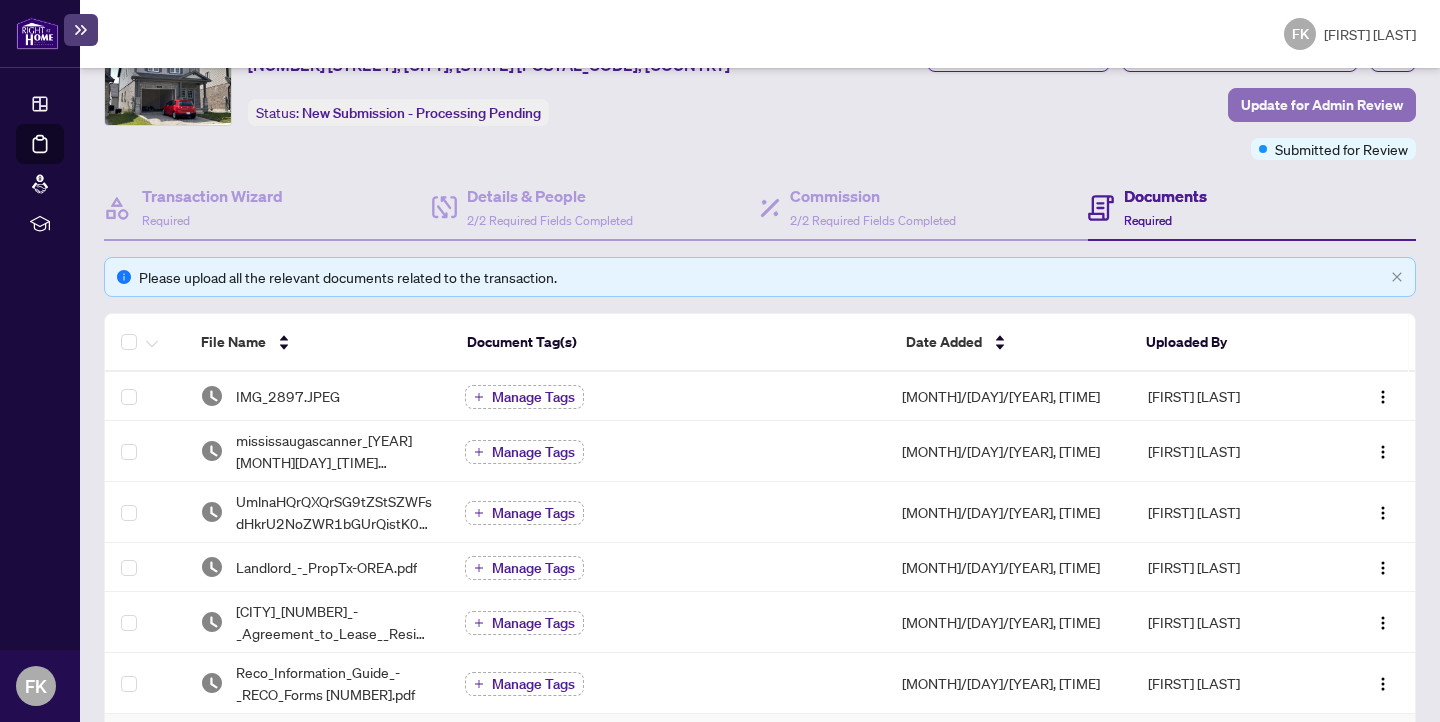 click on "Update for Admin Review" at bounding box center [1322, 105] 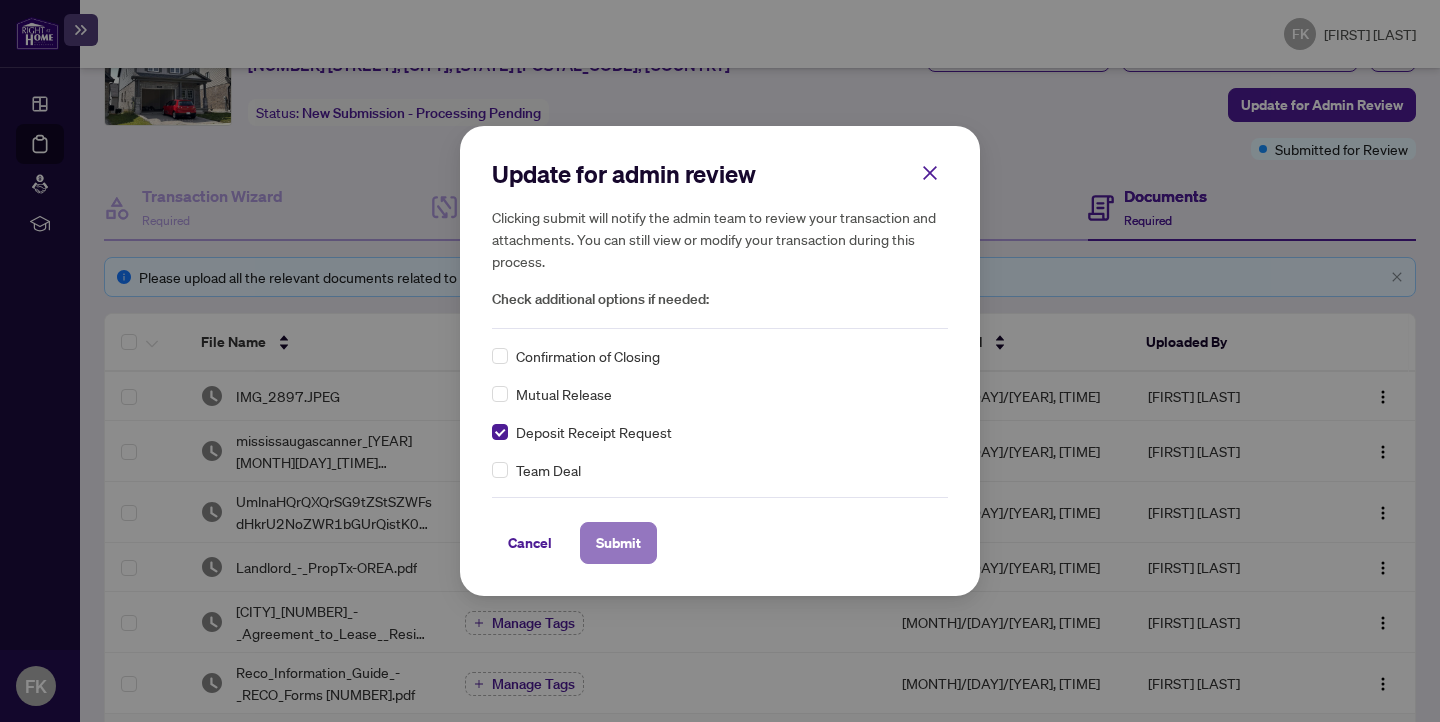 click on "Submit" at bounding box center [618, 543] 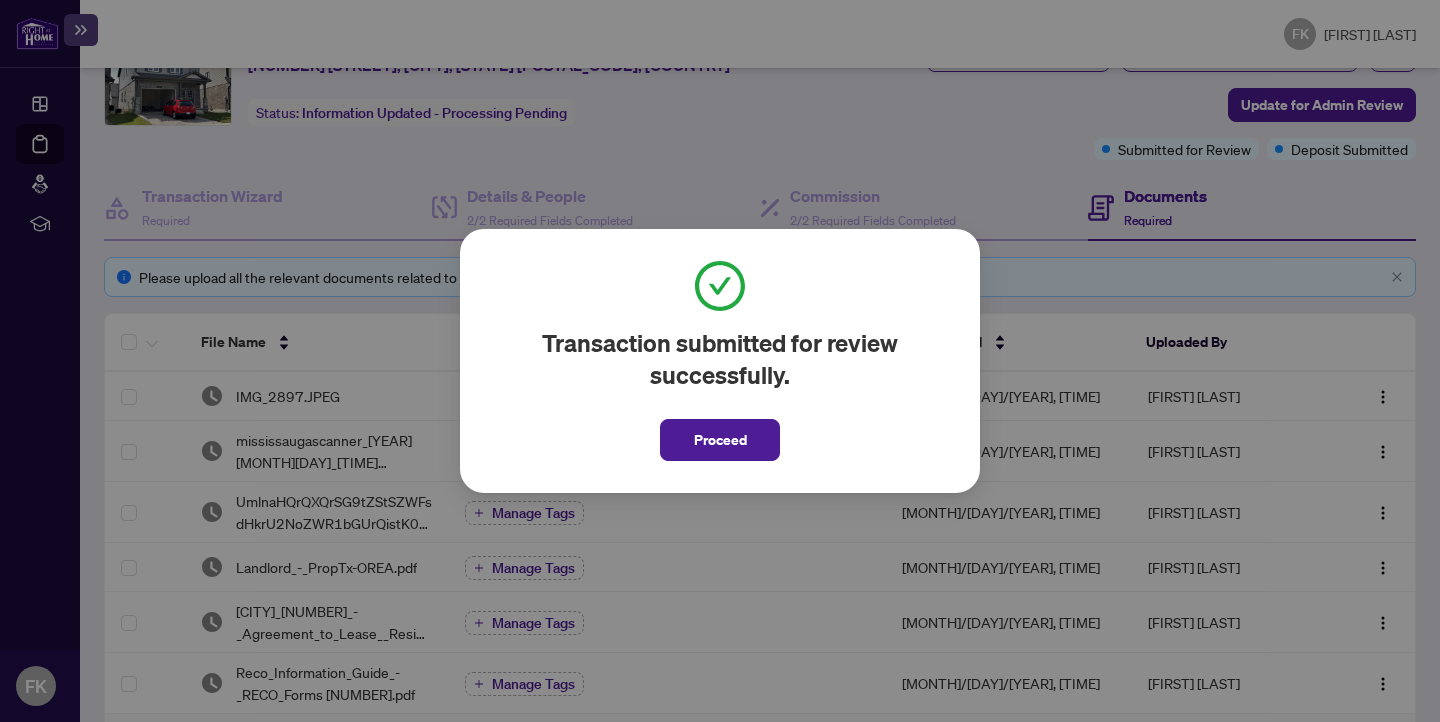 click on "Proceed" at bounding box center [720, 440] 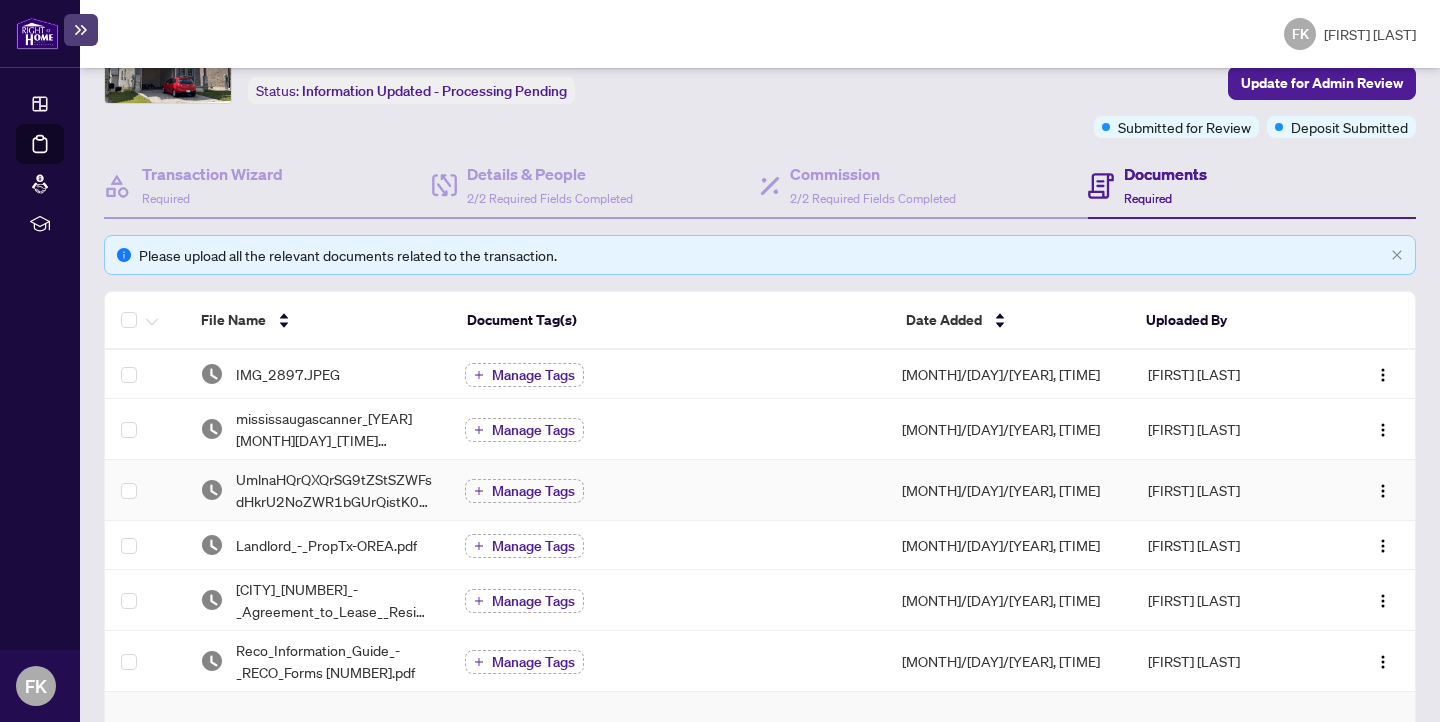 scroll, scrollTop: 0, scrollLeft: 0, axis: both 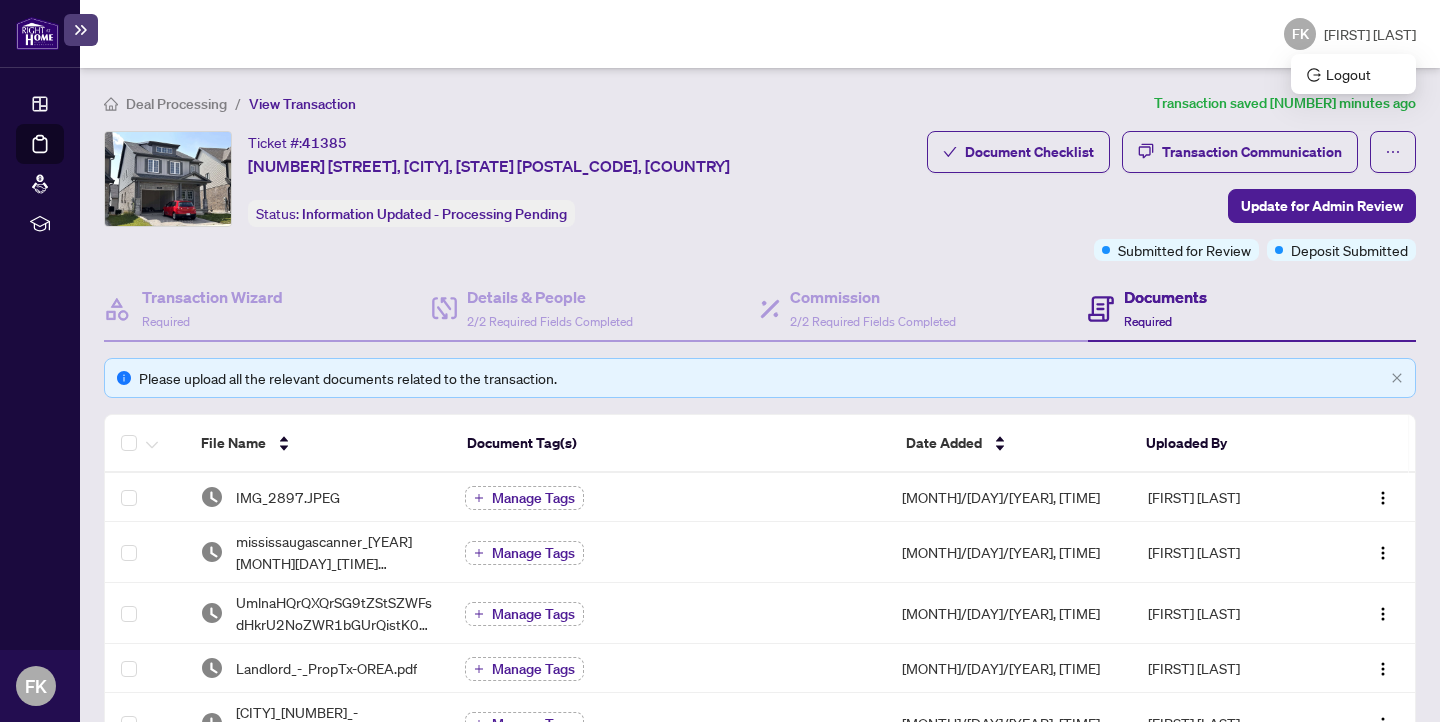click on "[NAME]" at bounding box center [1370, 34] 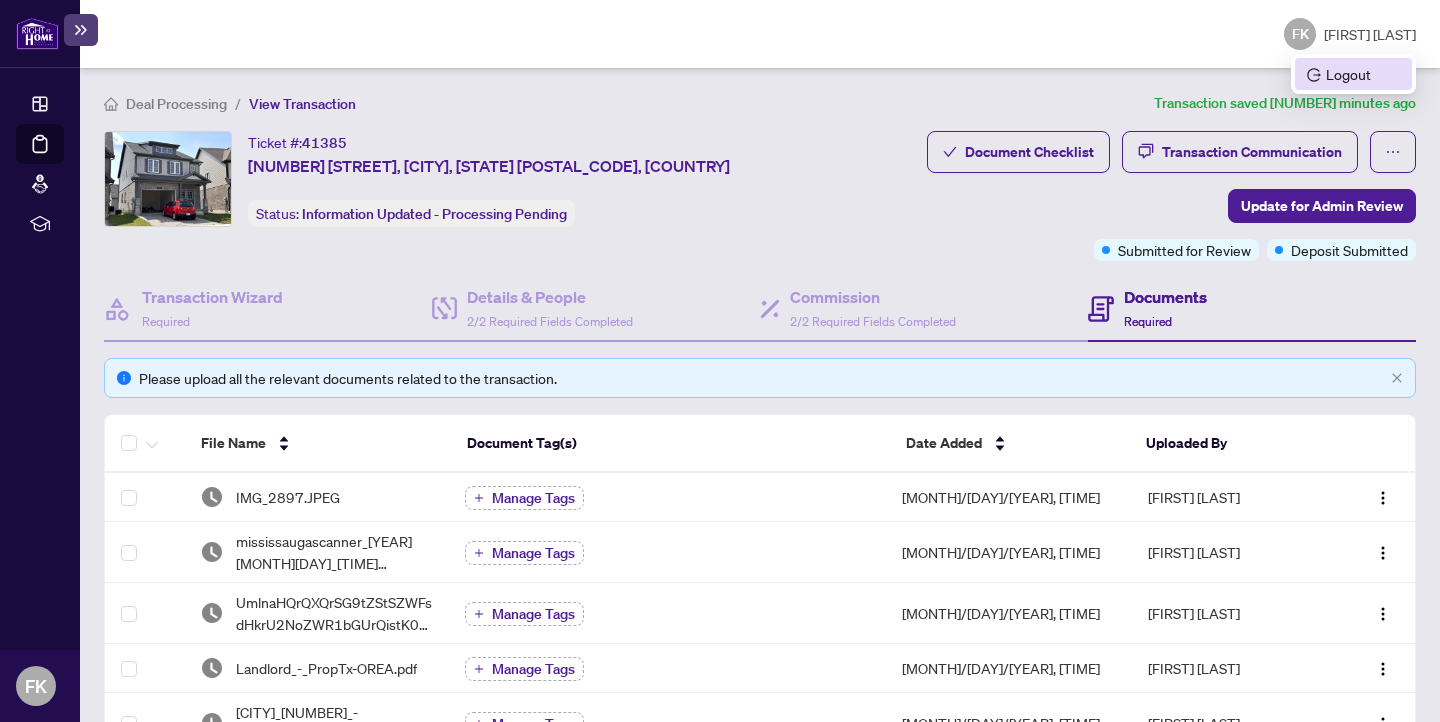 click on "Logout" at bounding box center (1353, 74) 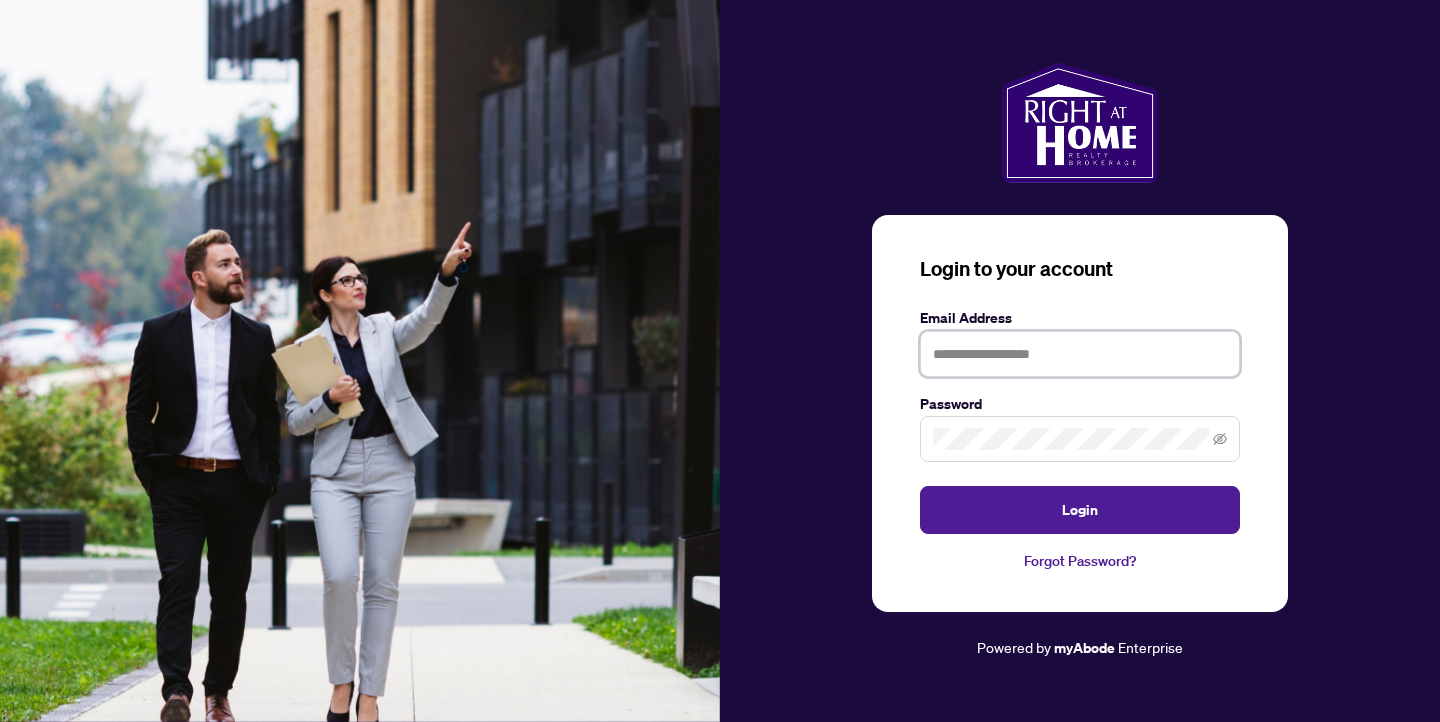 type on "**********" 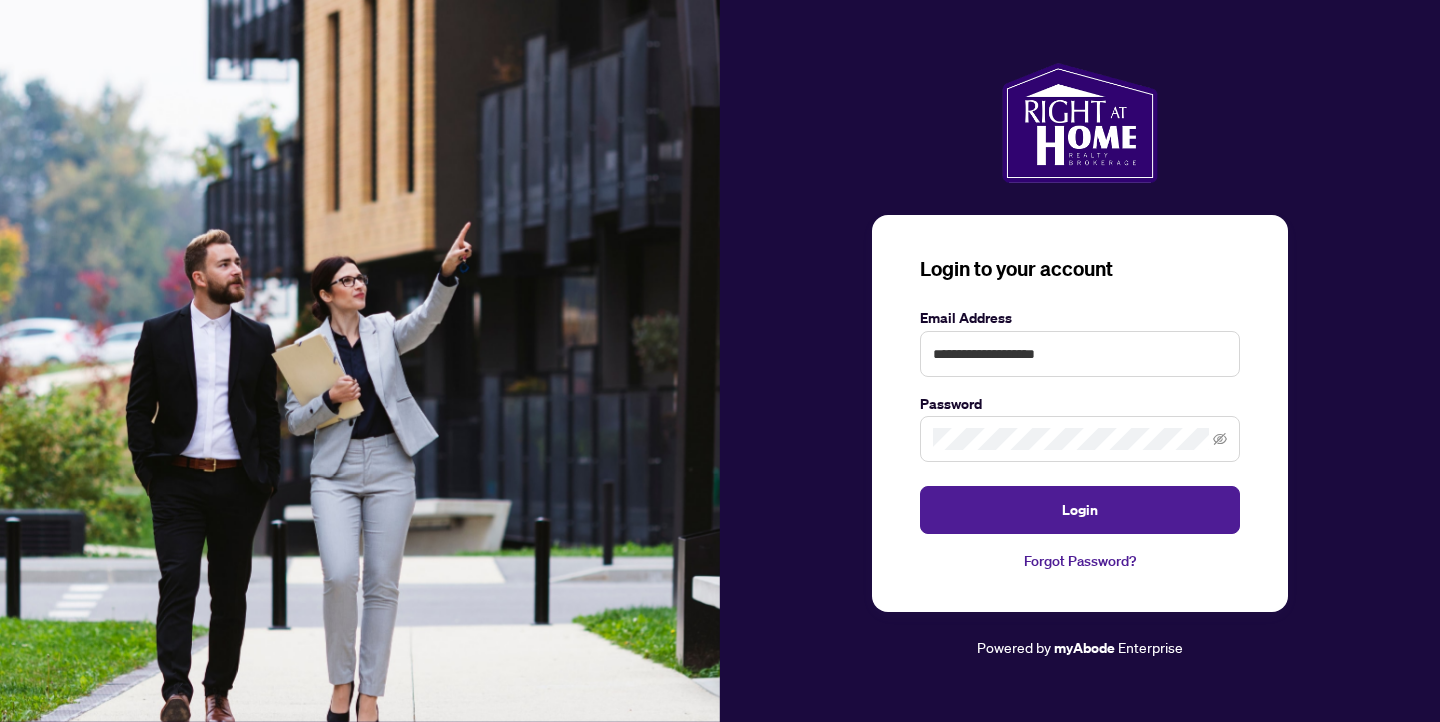 click at bounding box center (360, 361) 